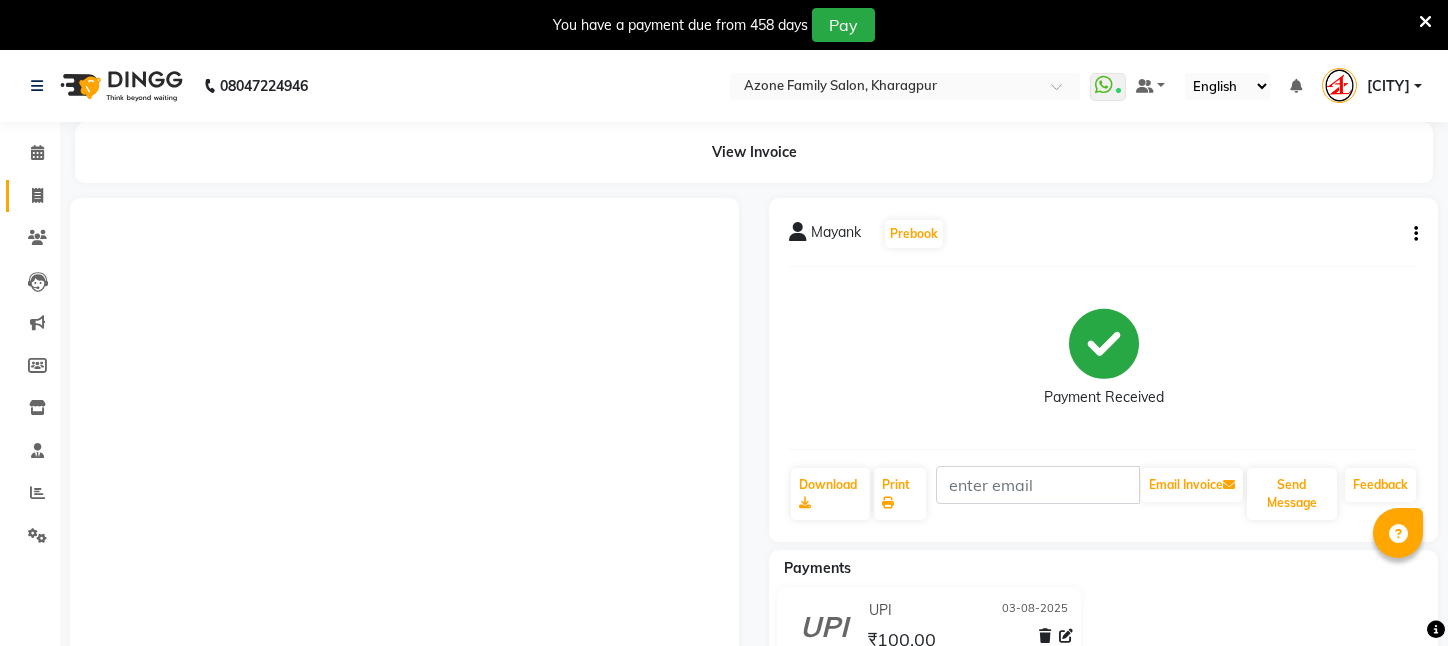 scroll, scrollTop: 0, scrollLeft: 0, axis: both 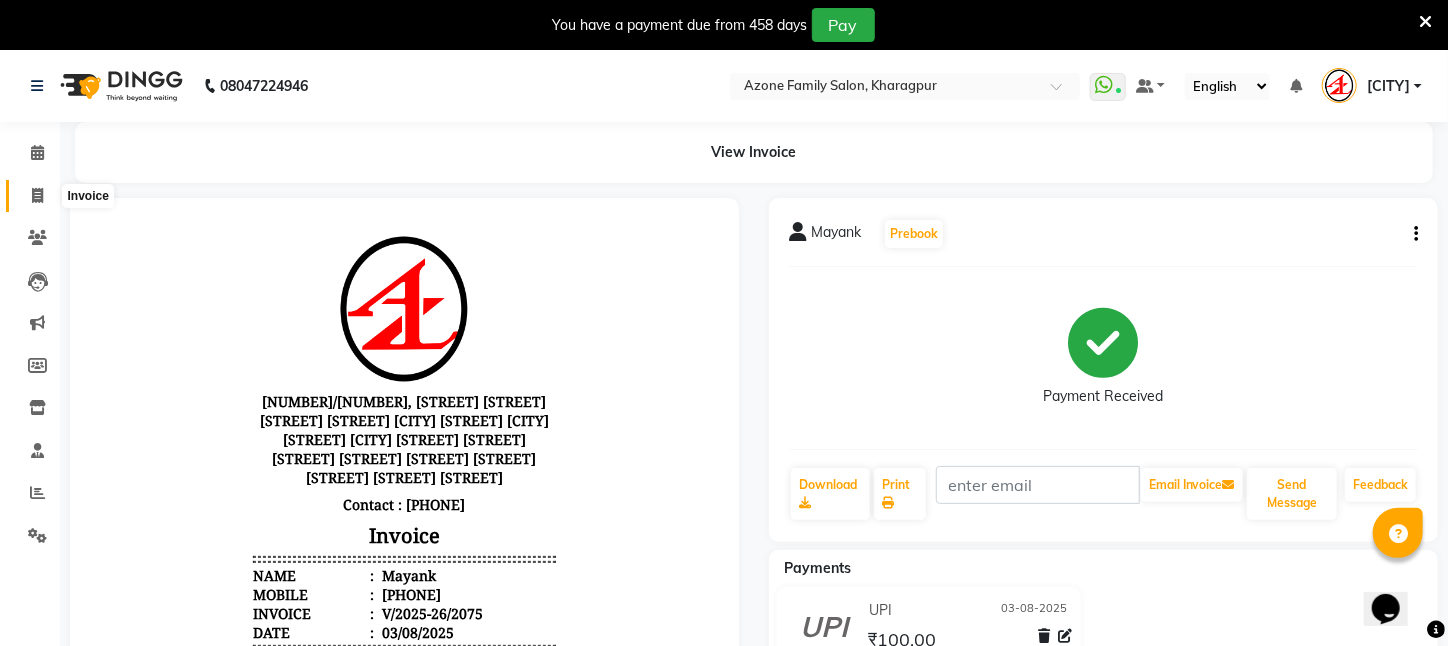 click 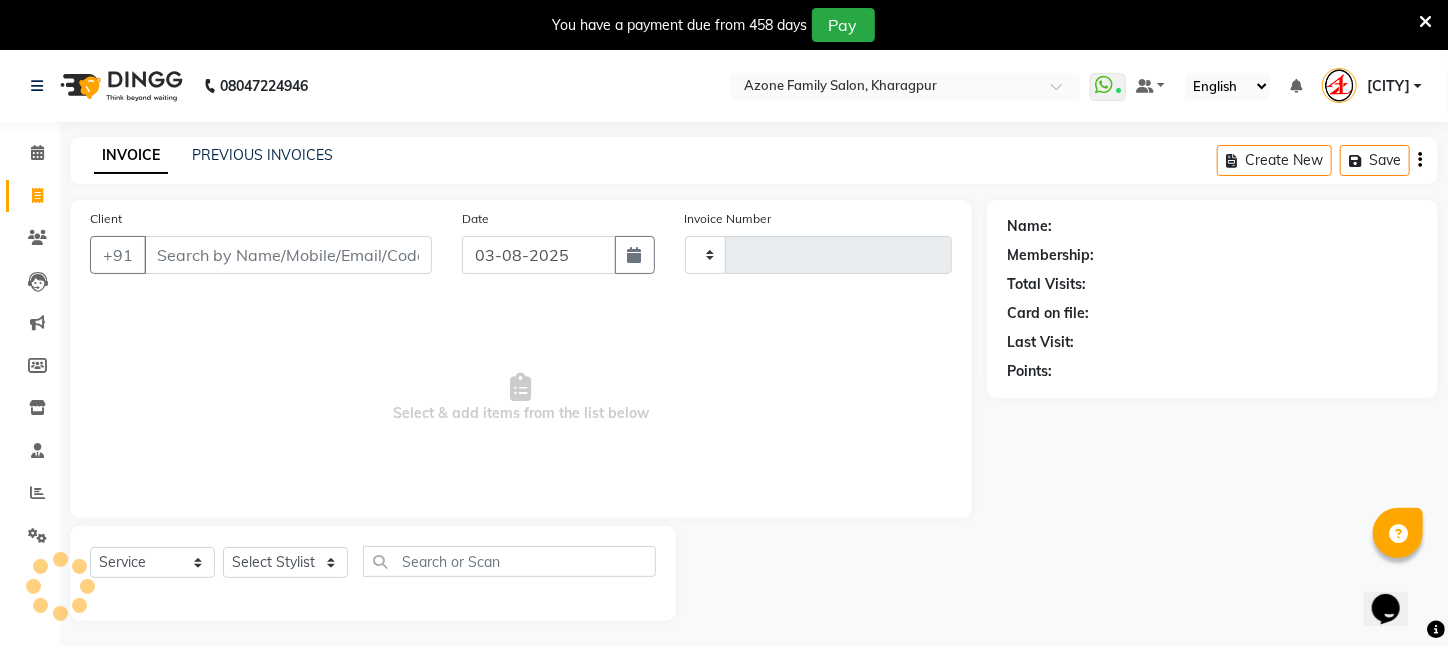 scroll, scrollTop: 50, scrollLeft: 0, axis: vertical 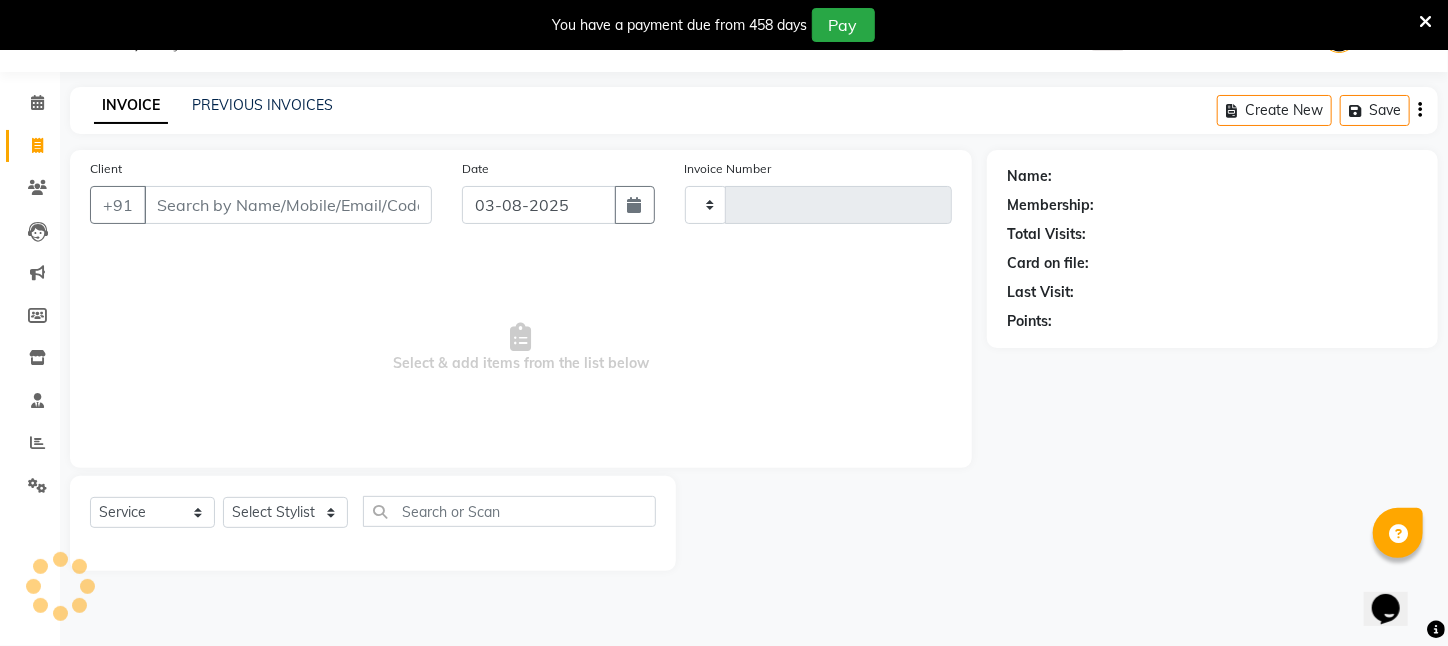 type on "2076" 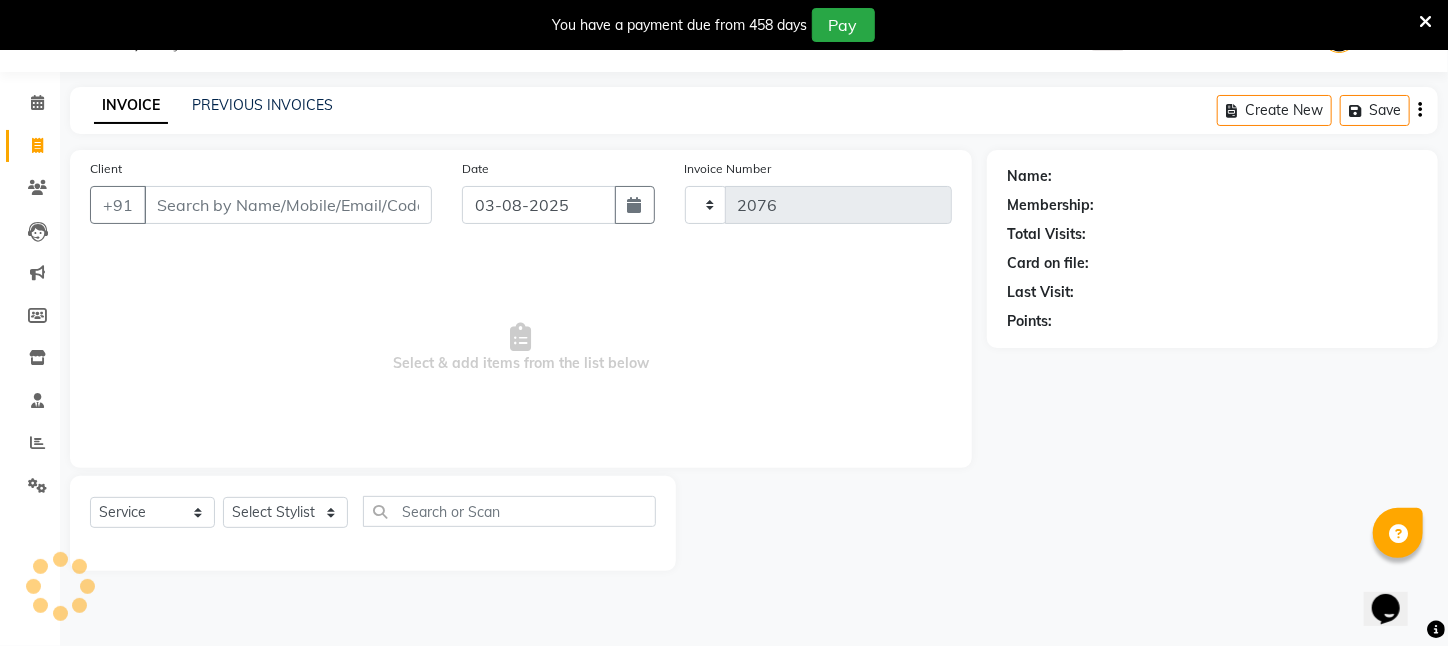 select on "4296" 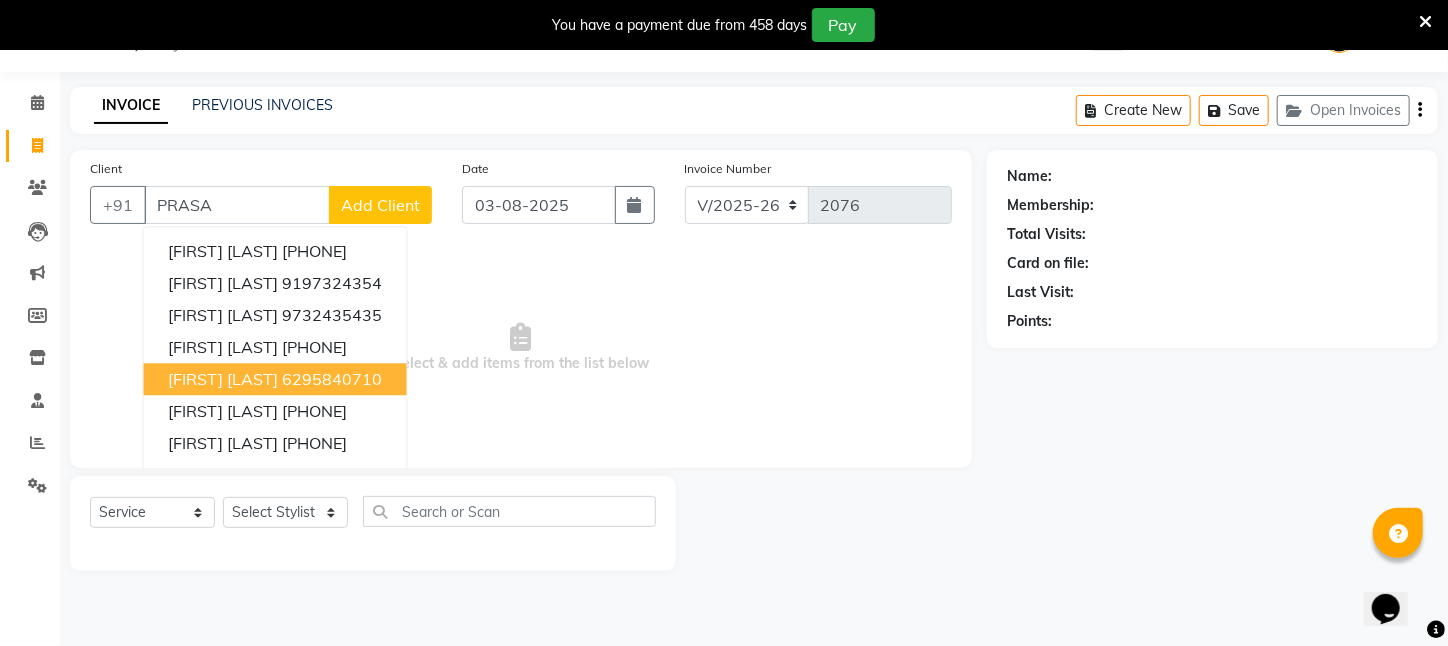 click on "[FIRST] [LAST]" at bounding box center (223, 379) 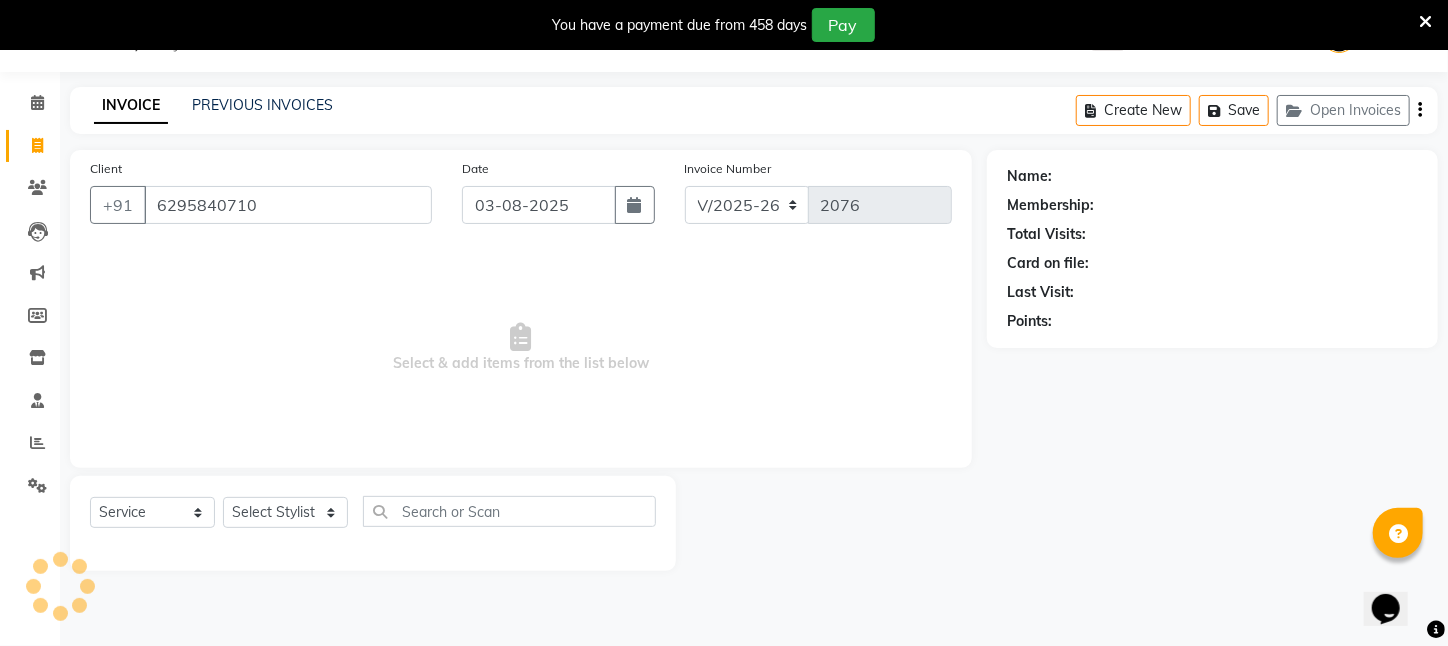 type on "6295840710" 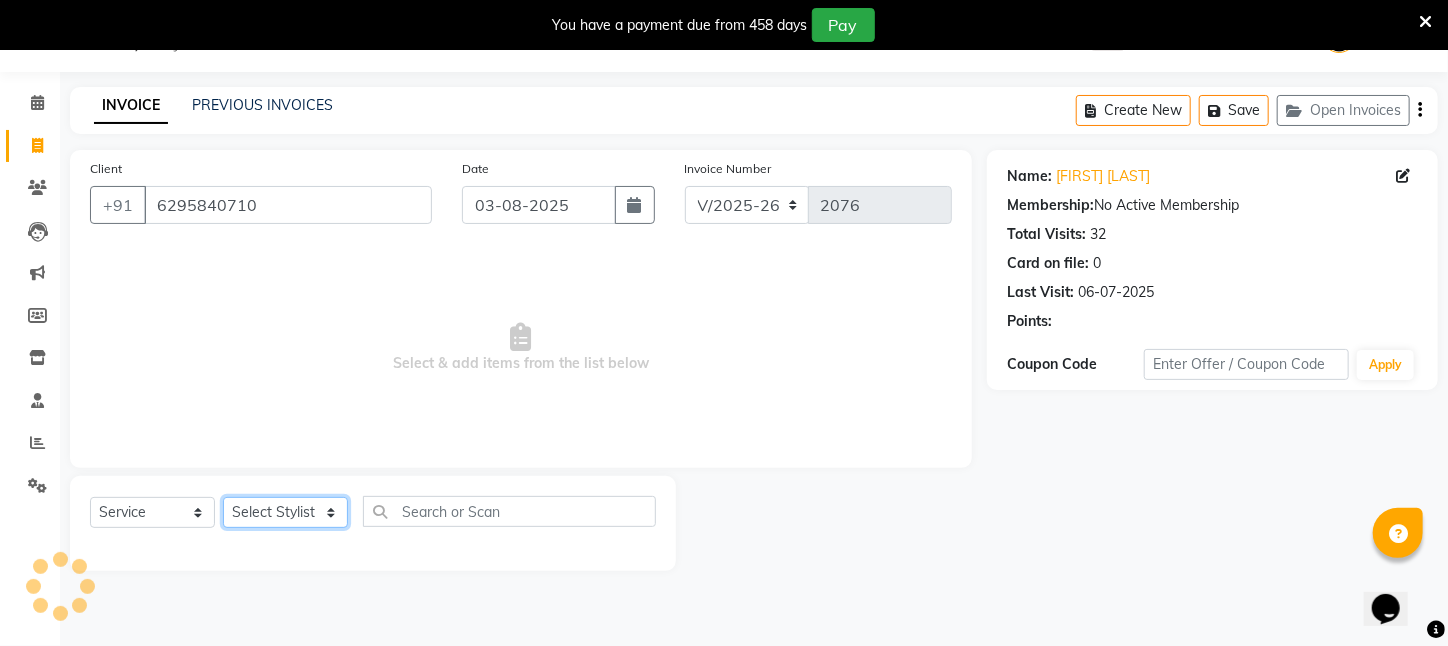 click on "Select Stylist [FIRST] [LAST]  [FIRST] [LAST] [FIRST] [LAST] [FIRST] [LAST] [FIRST] [LAST] [CITY] [FIRST] [LAST] [FIRST] [FIRST] [FIRST] [FIRST] [FIRST] [FIRST] [FIRST] [FIRST] [FIRST] [FIRST] [FIRST]" 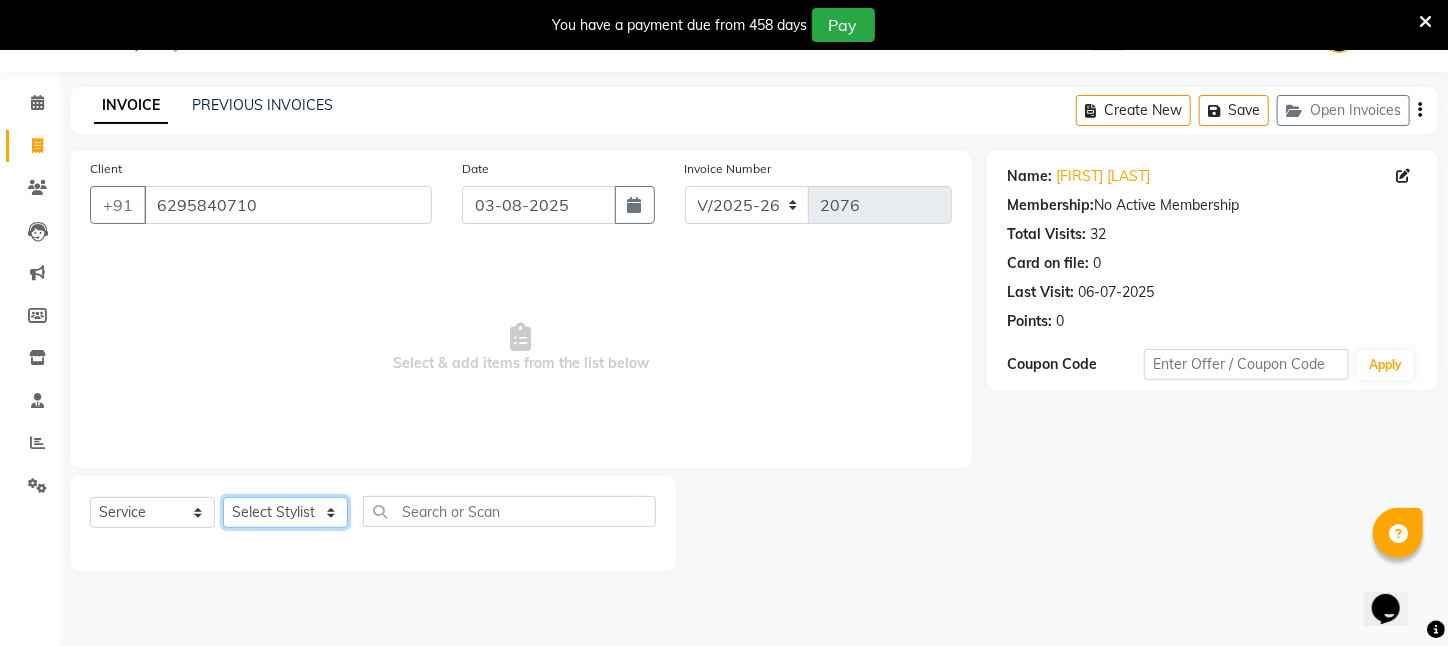 select on "25302" 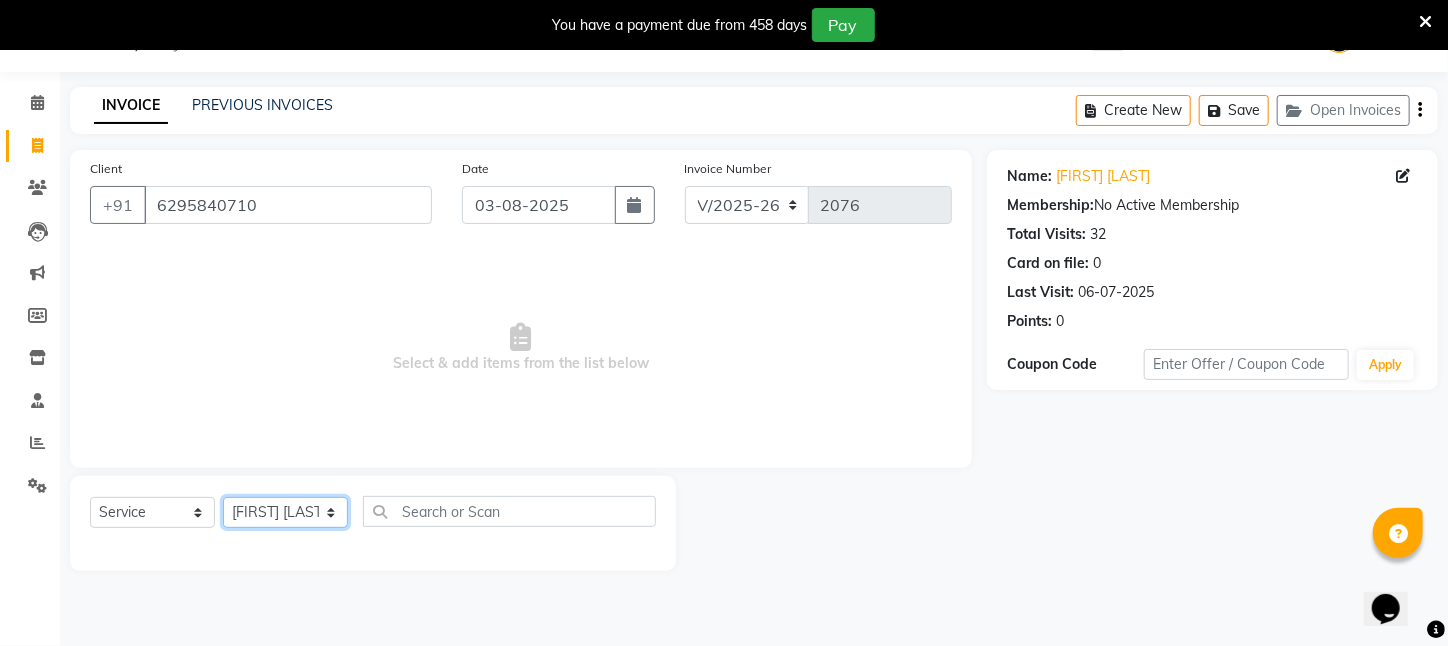 click on "Select Stylist [FIRST] [LAST]  [FIRST] [LAST] [FIRST] [LAST] [FIRST] [LAST] [FIRST] [LAST] [CITY] [FIRST] [LAST] [FIRST] [FIRST] [FIRST] [FIRST] [FIRST] [FIRST] [FIRST] [FIRST] [FIRST] [FIRST] [FIRST]" 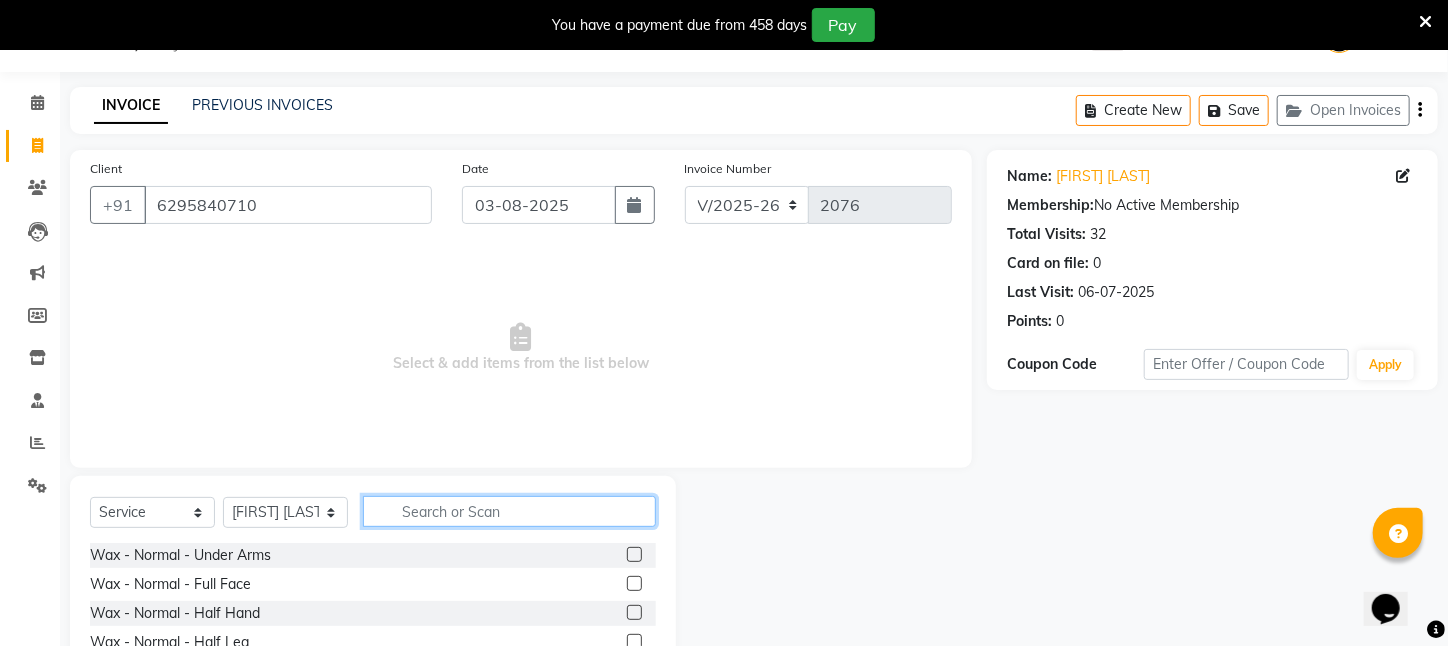 click 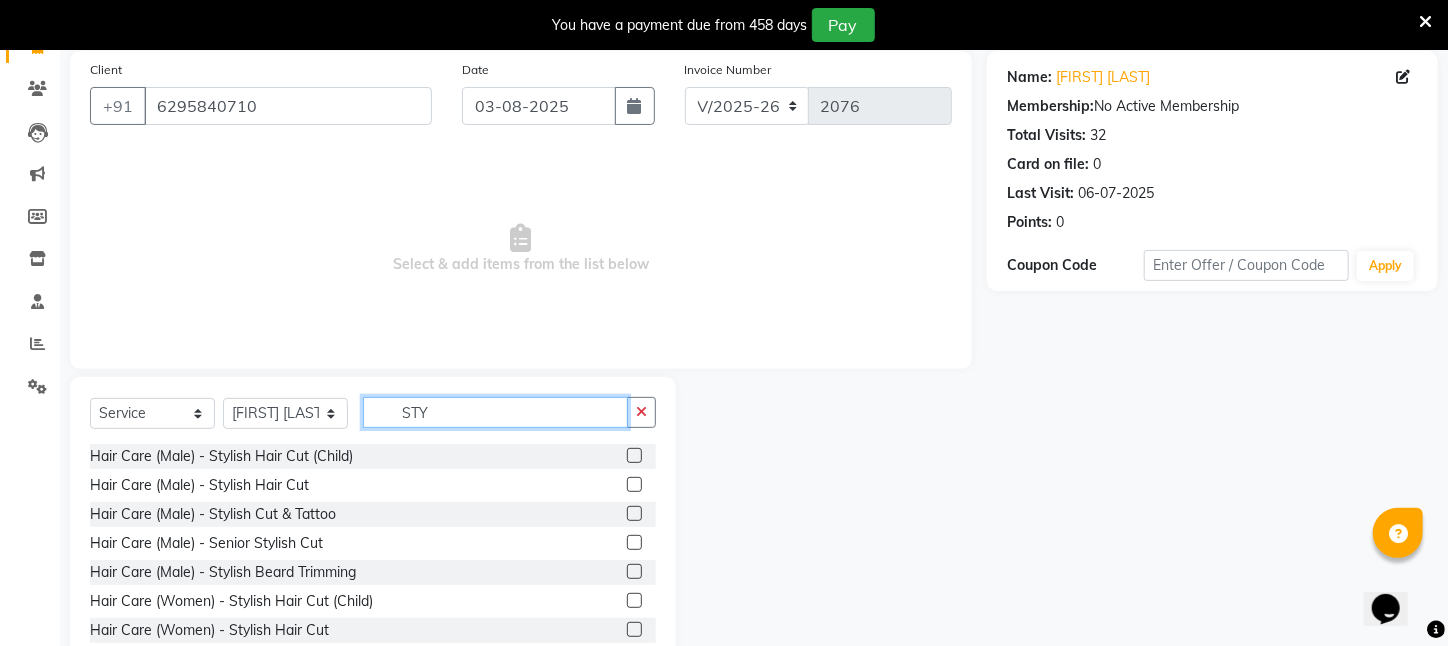 scroll, scrollTop: 150, scrollLeft: 0, axis: vertical 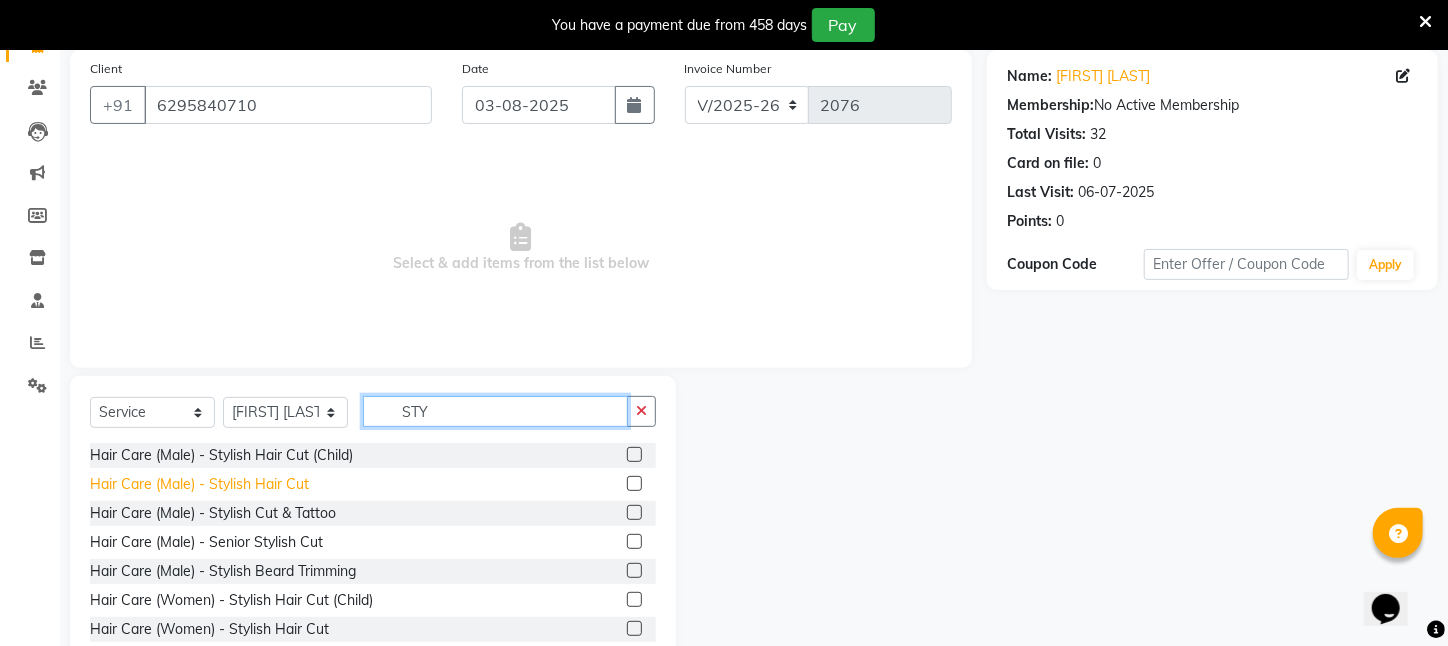 type on "STY" 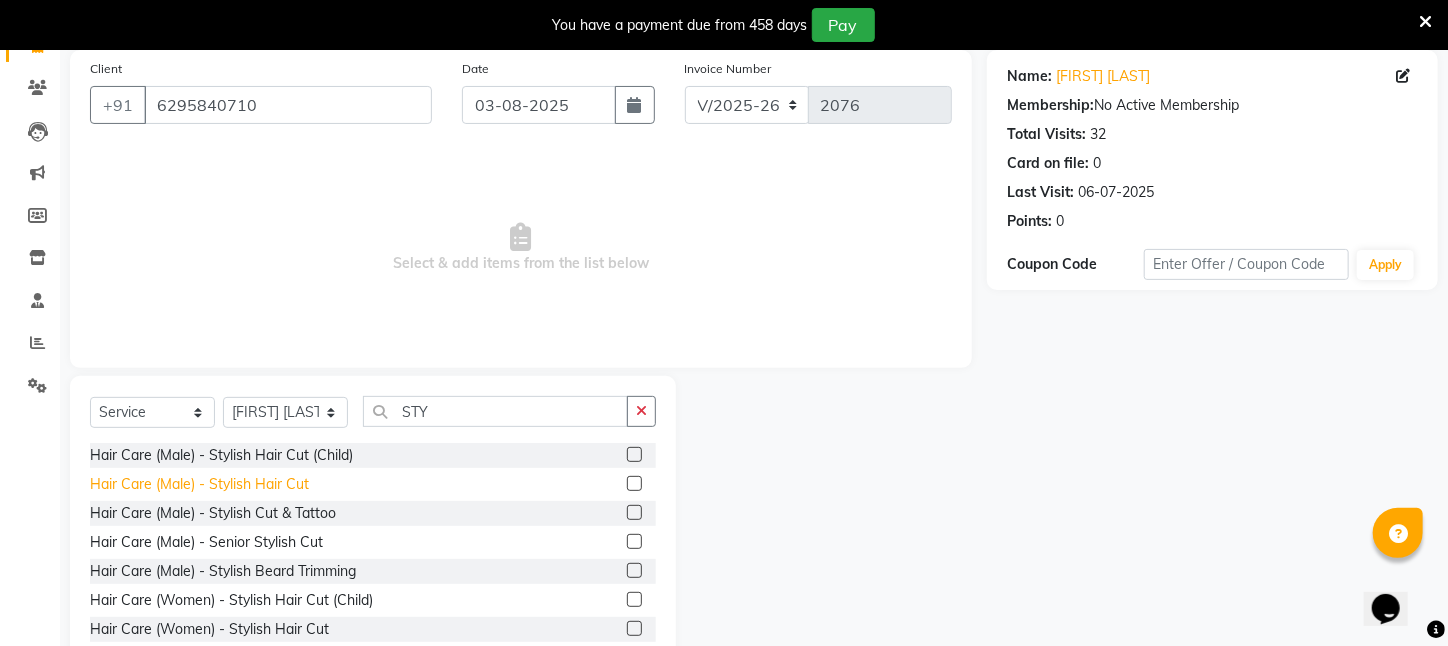 click on "Hair Care (Male)   -   Stylish Hair Cut" 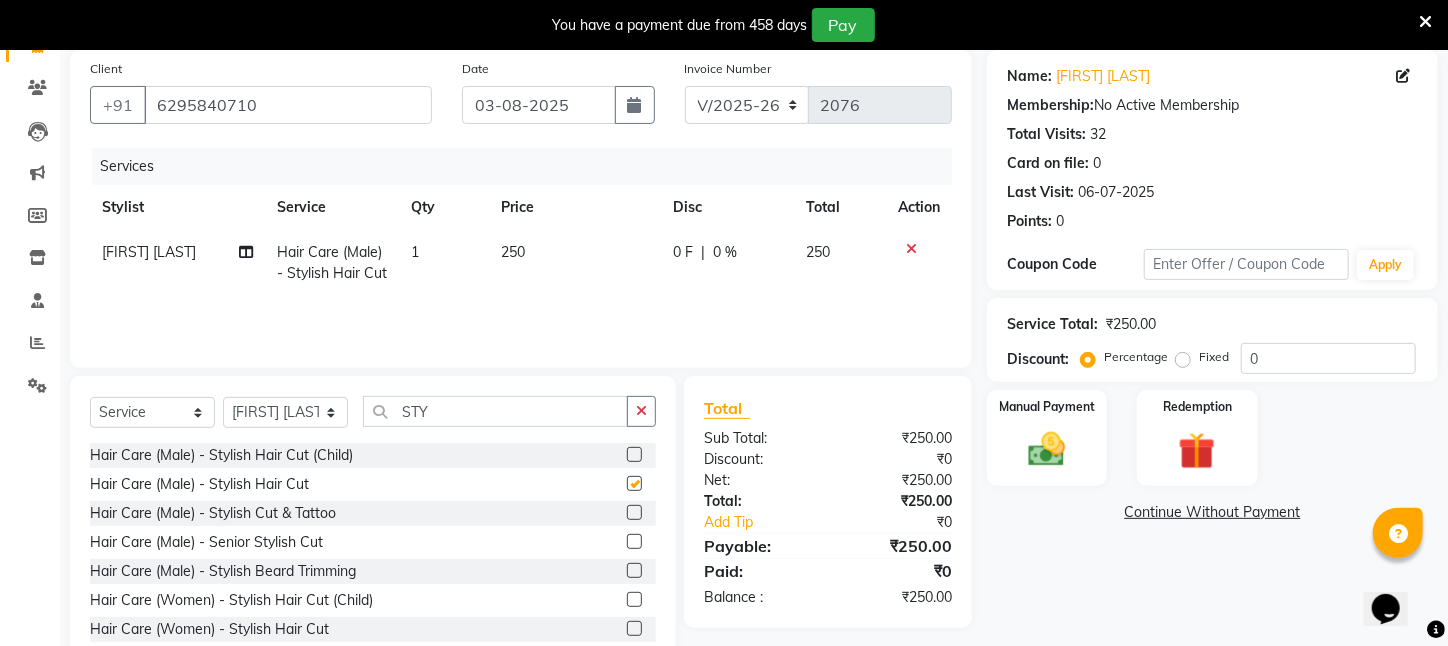 checkbox on "false" 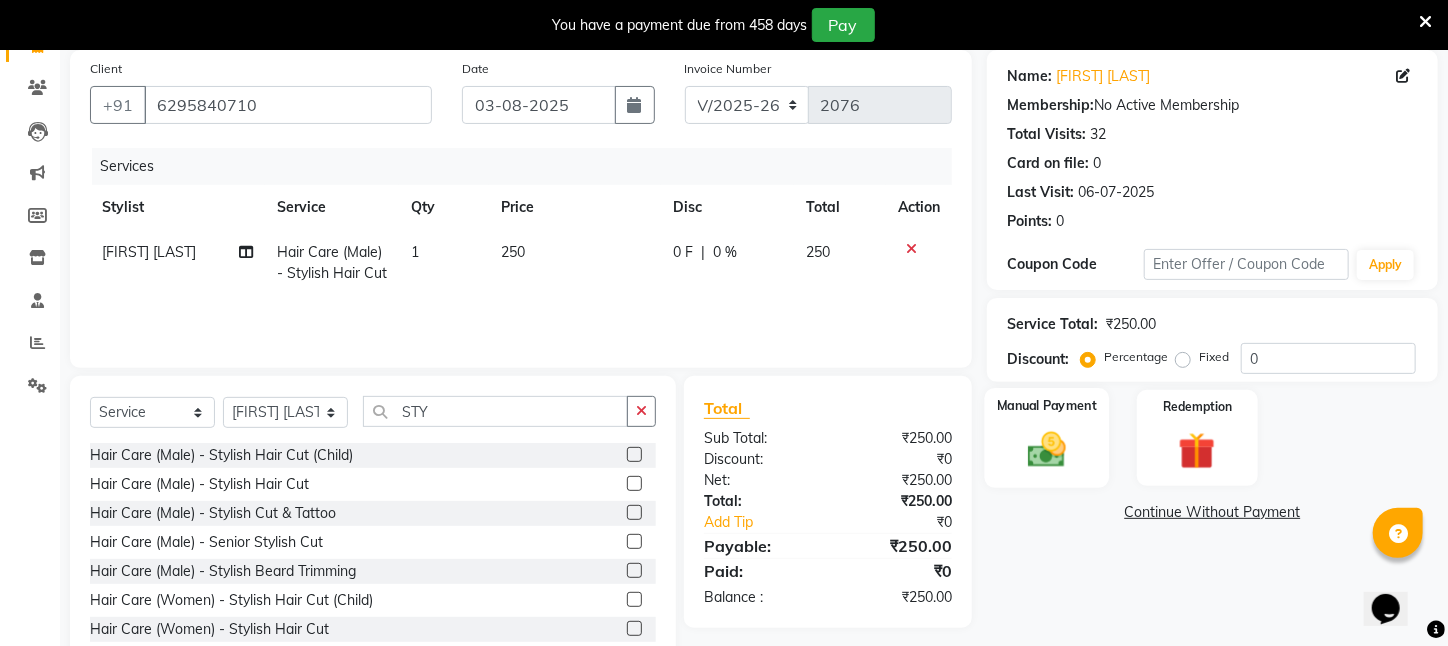 click 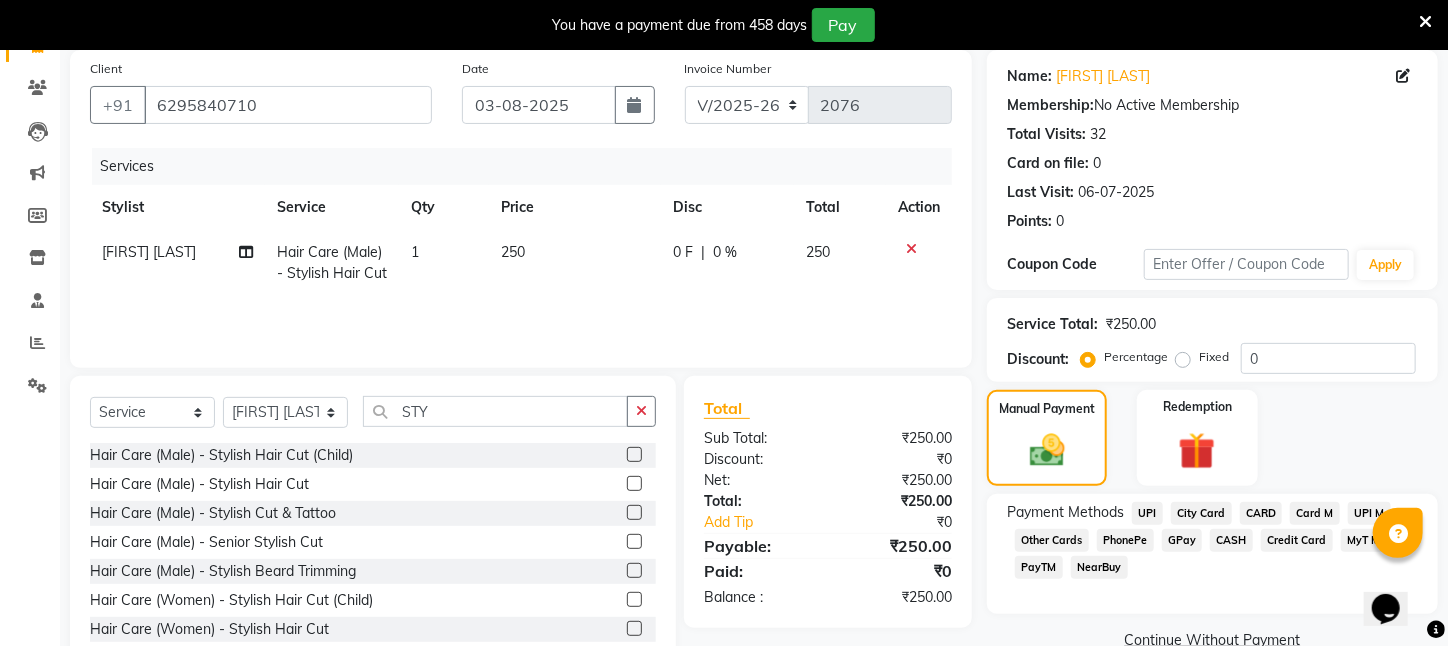 click on "CASH" 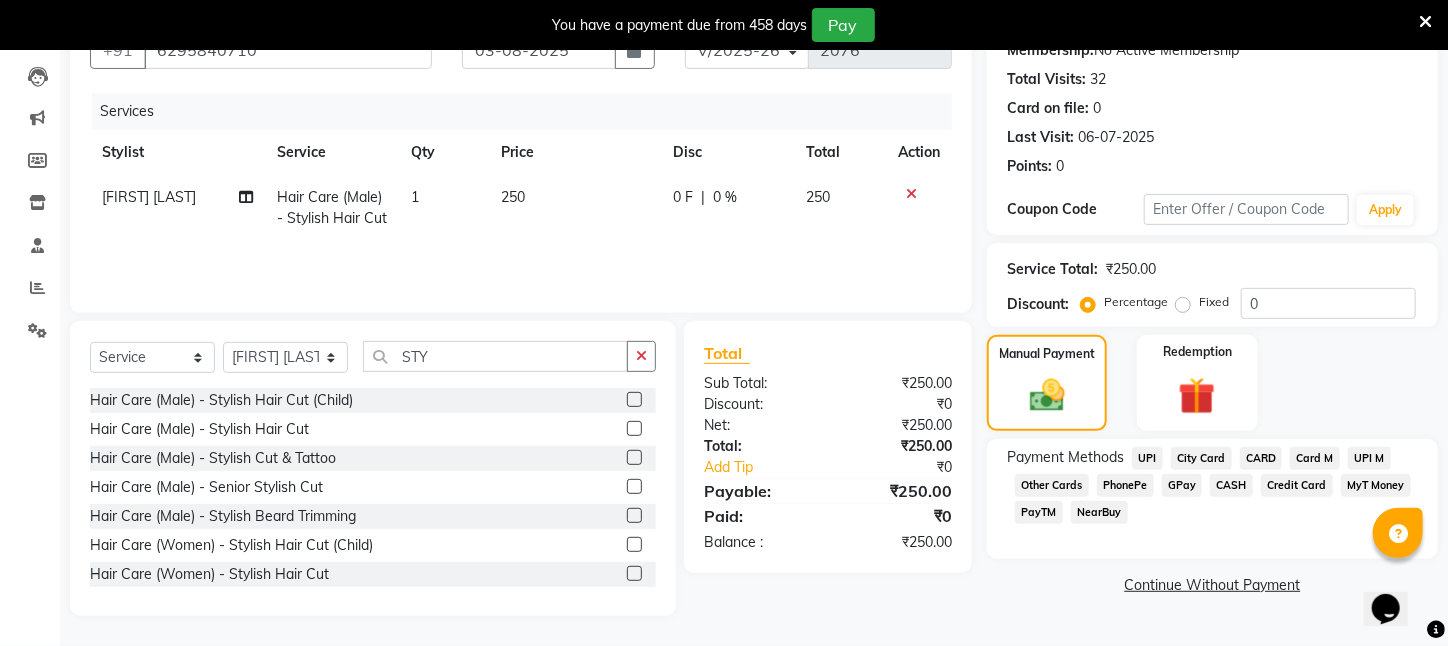 scroll, scrollTop: 211, scrollLeft: 0, axis: vertical 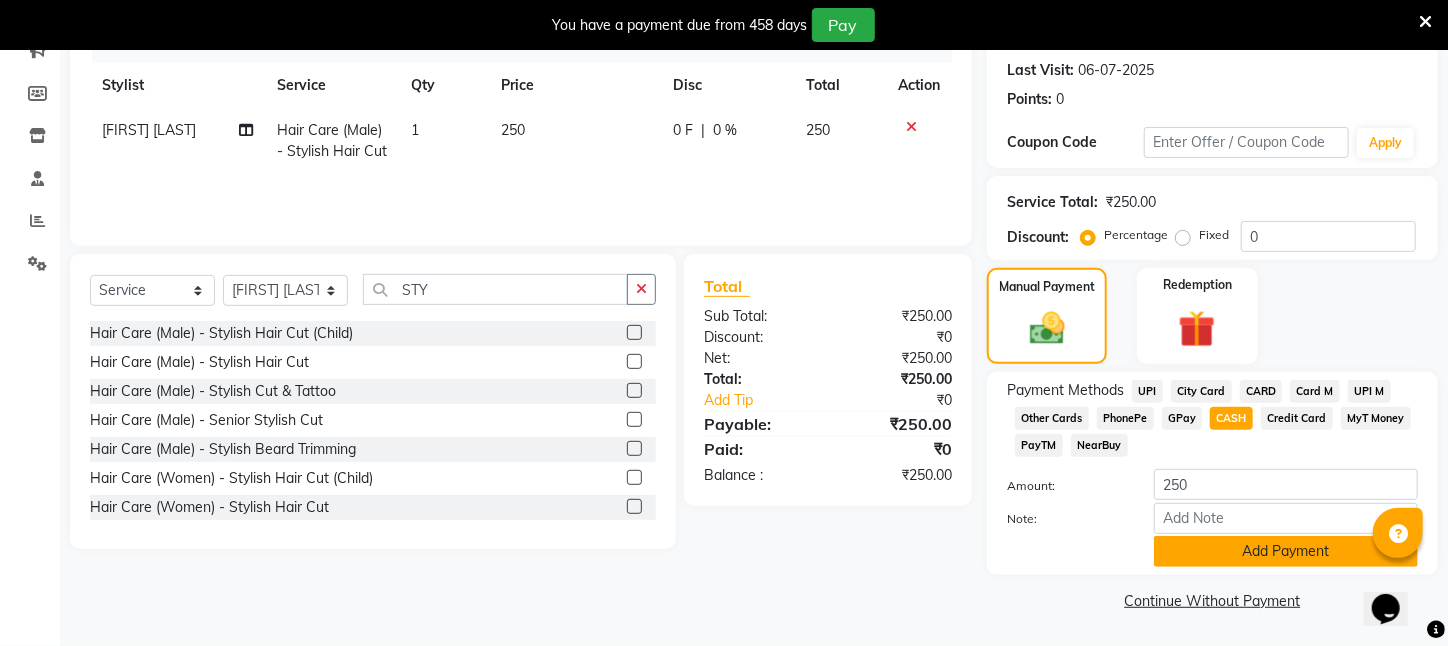 click on "Add Payment" 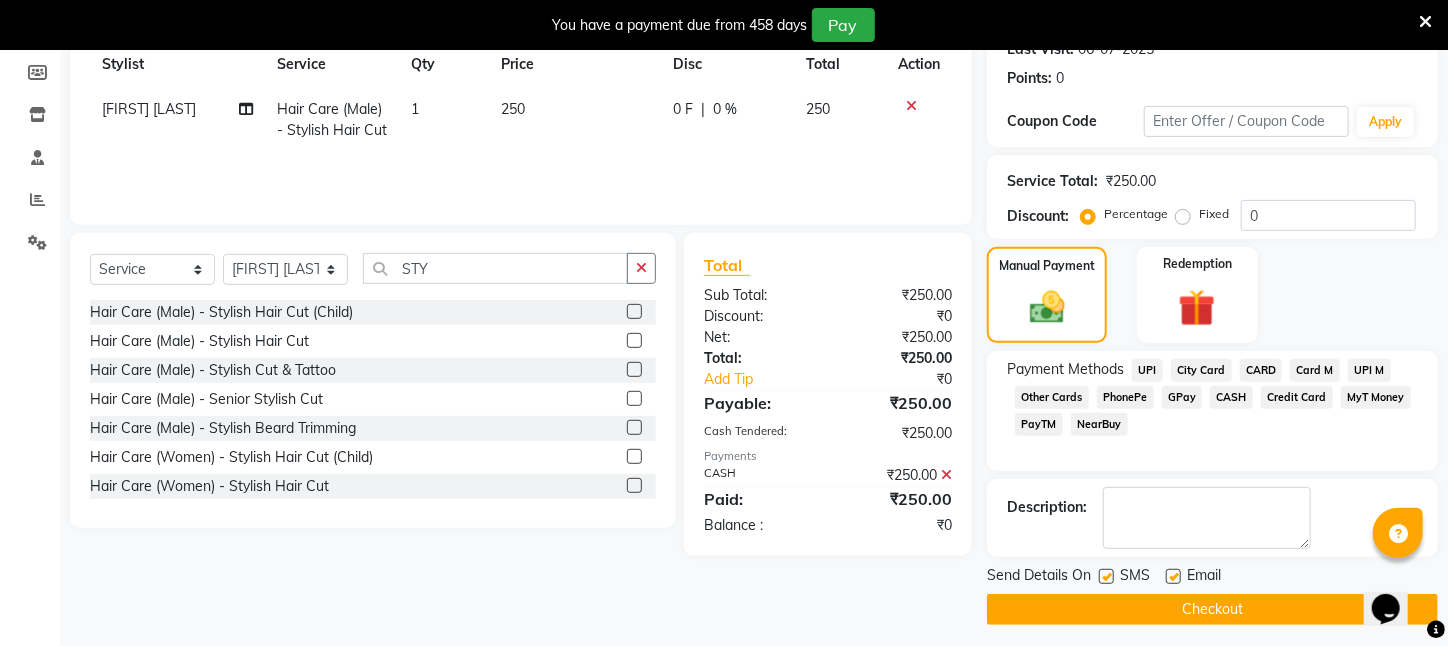 drag, startPoint x: 1188, startPoint y: 623, endPoint x: 1079, endPoint y: 443, distance: 210.43051 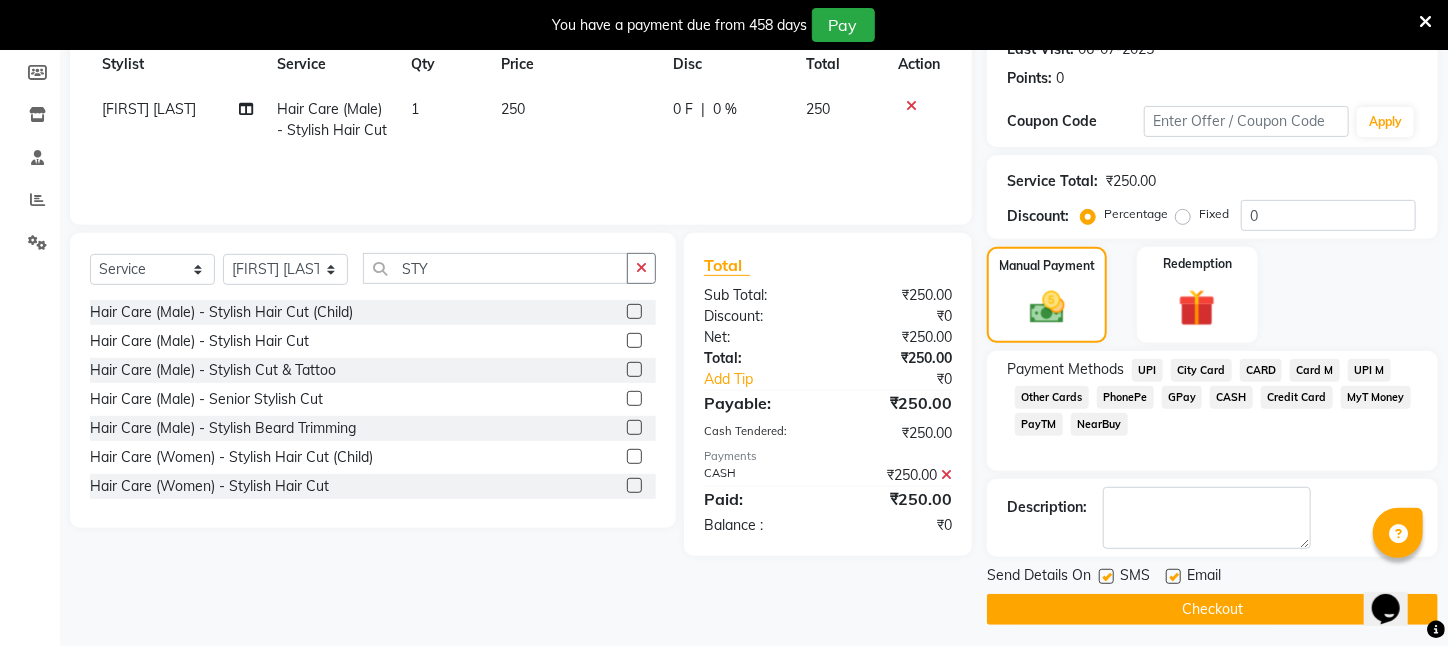 click on "Checkout" 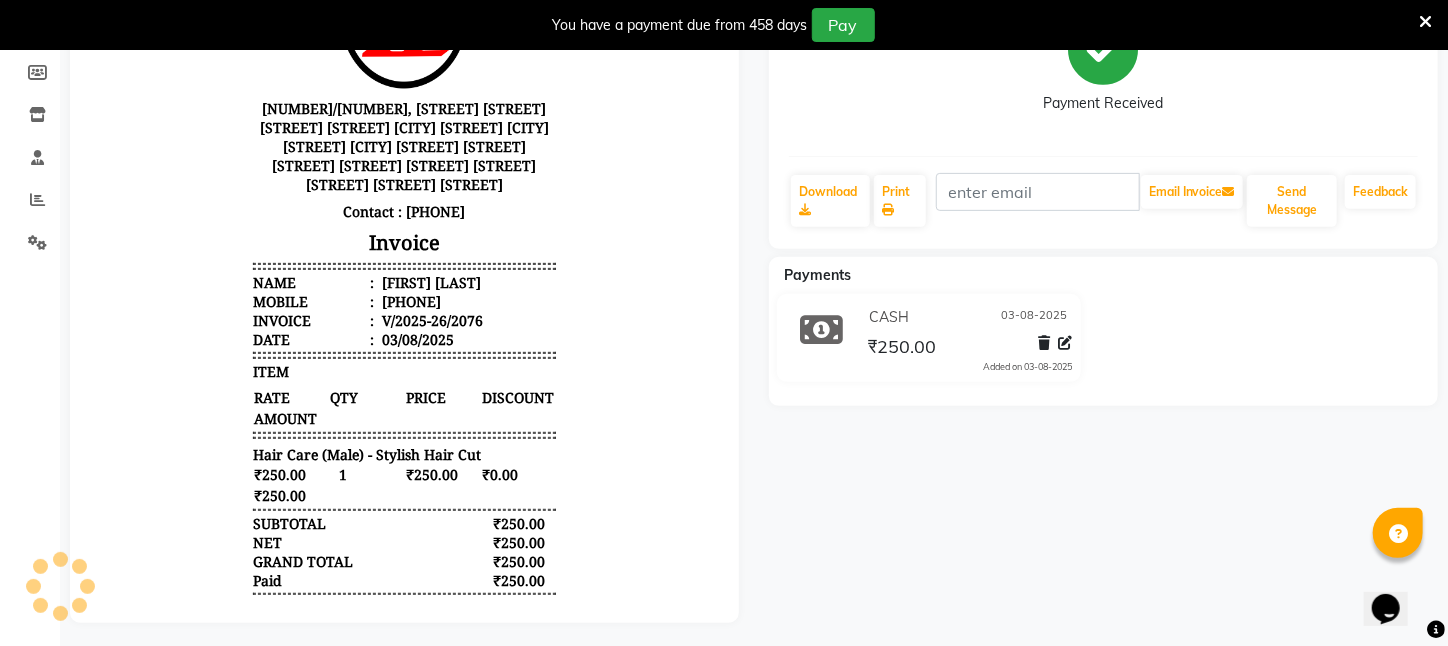 scroll, scrollTop: 314, scrollLeft: 0, axis: vertical 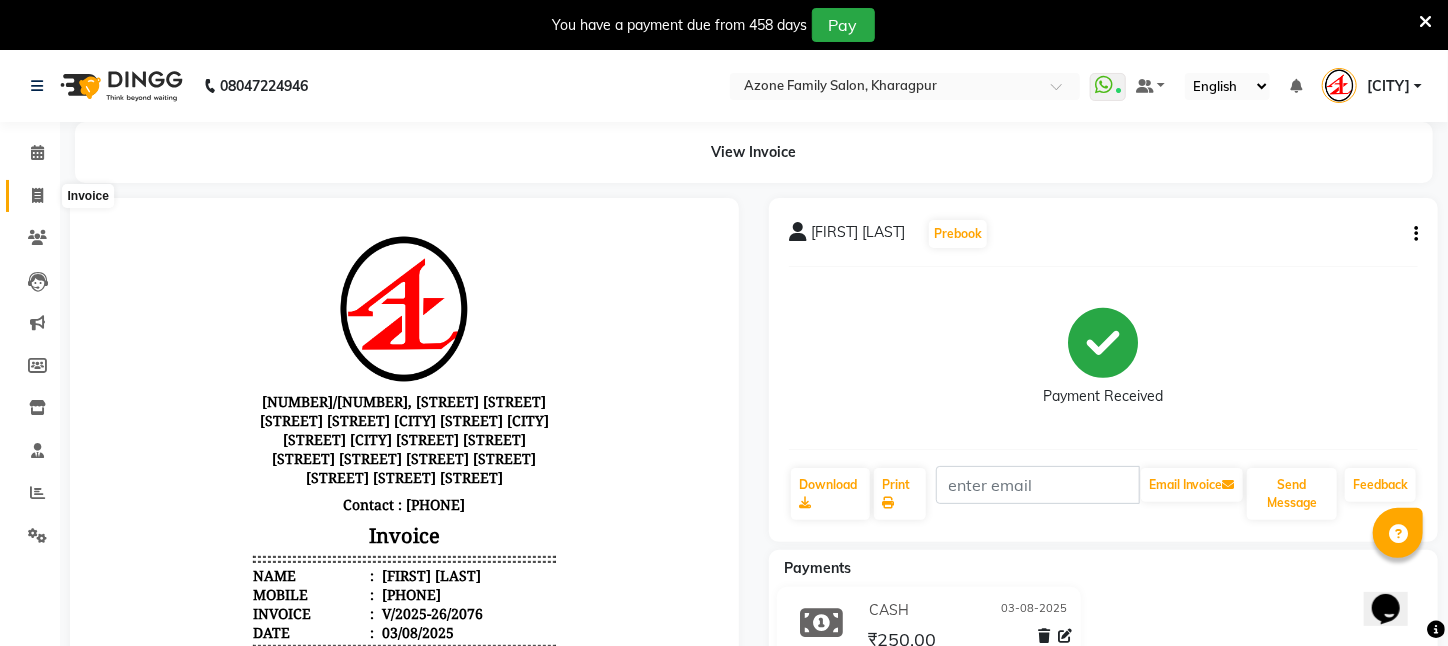 drag, startPoint x: 1079, startPoint y: 443, endPoint x: 34, endPoint y: 189, distance: 1075.4259 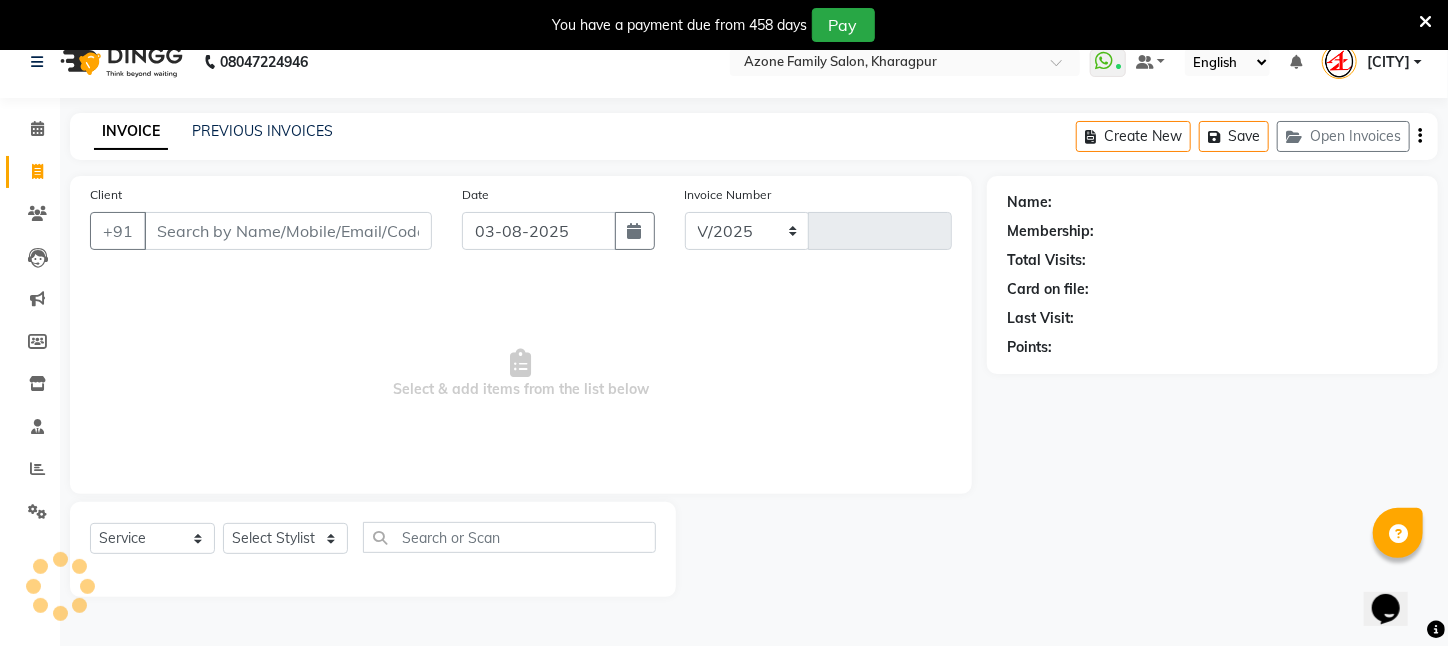 select on "4296" 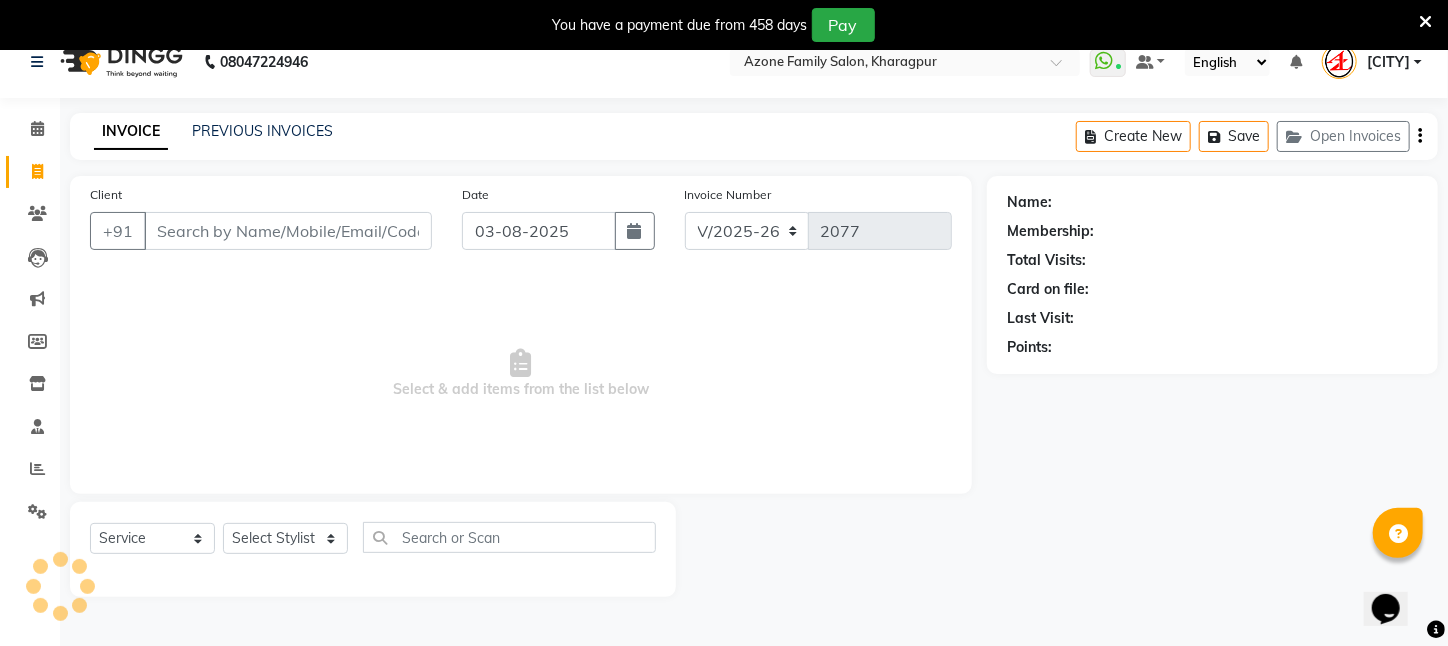 scroll, scrollTop: 50, scrollLeft: 0, axis: vertical 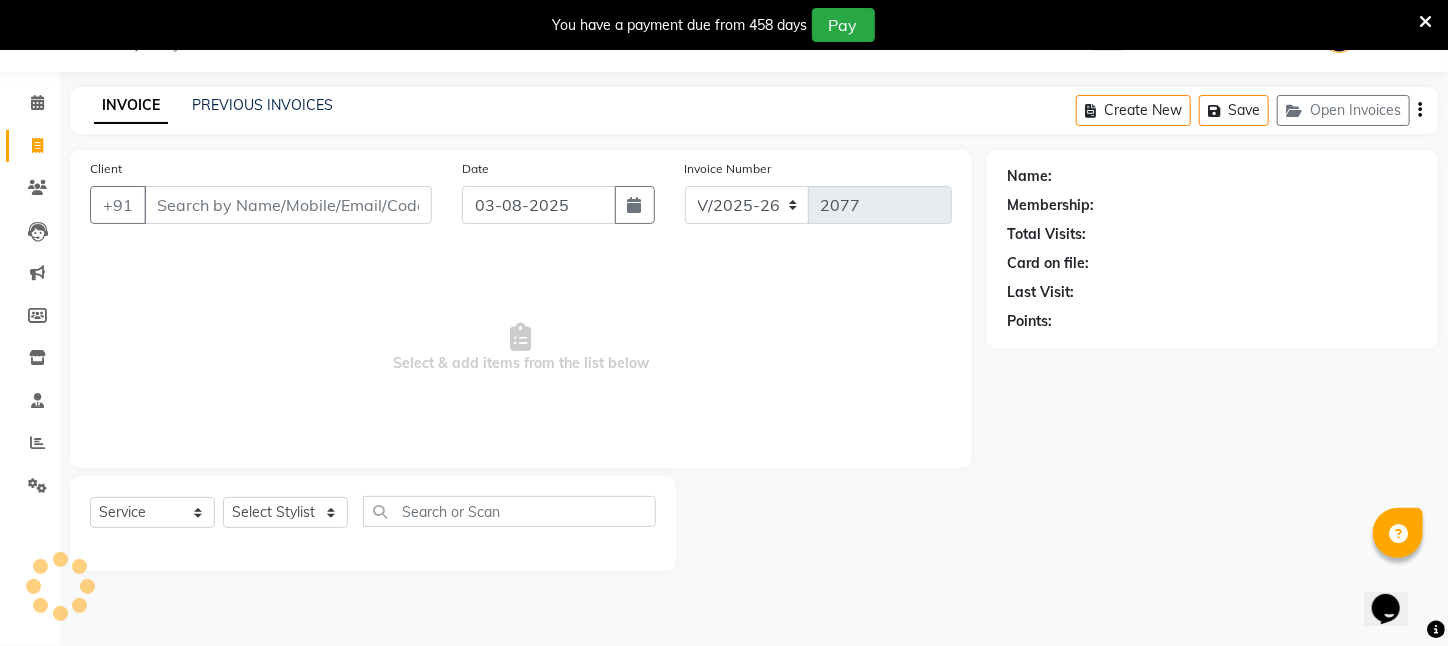click on "Client" at bounding box center (288, 205) 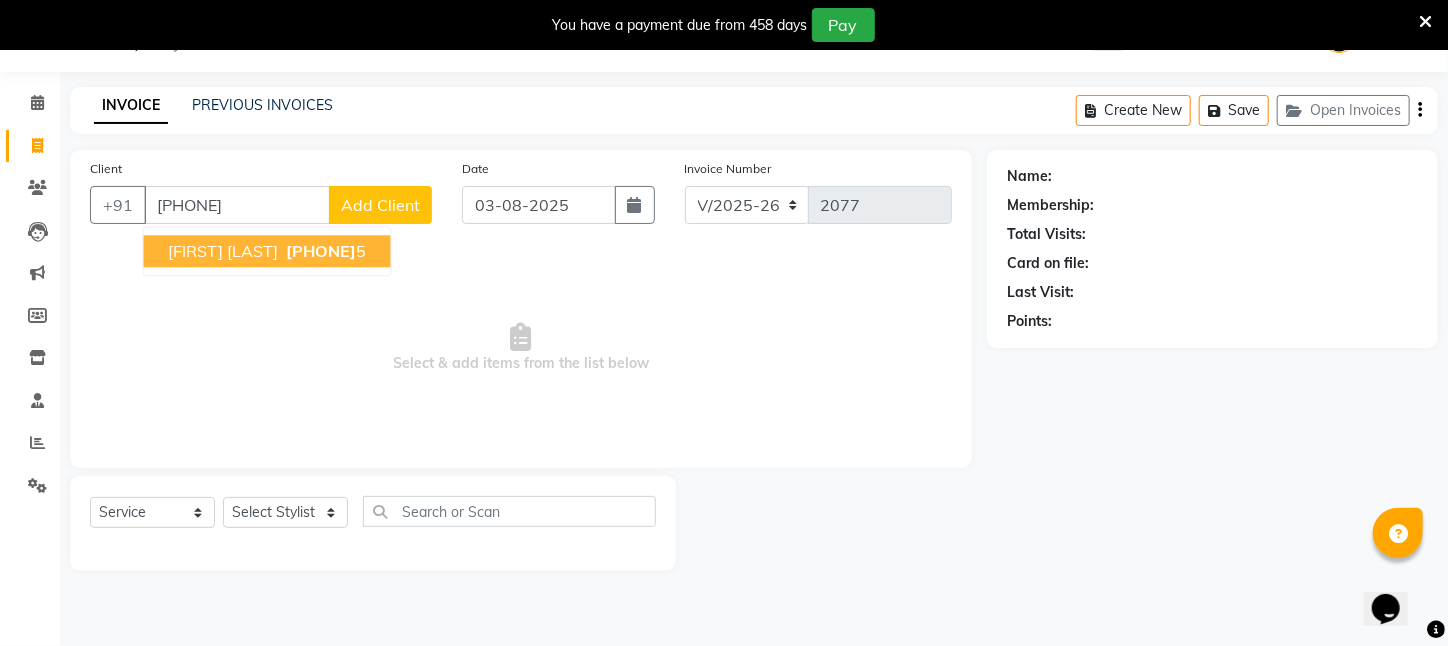 click on "[PHONE]" at bounding box center [322, 251] 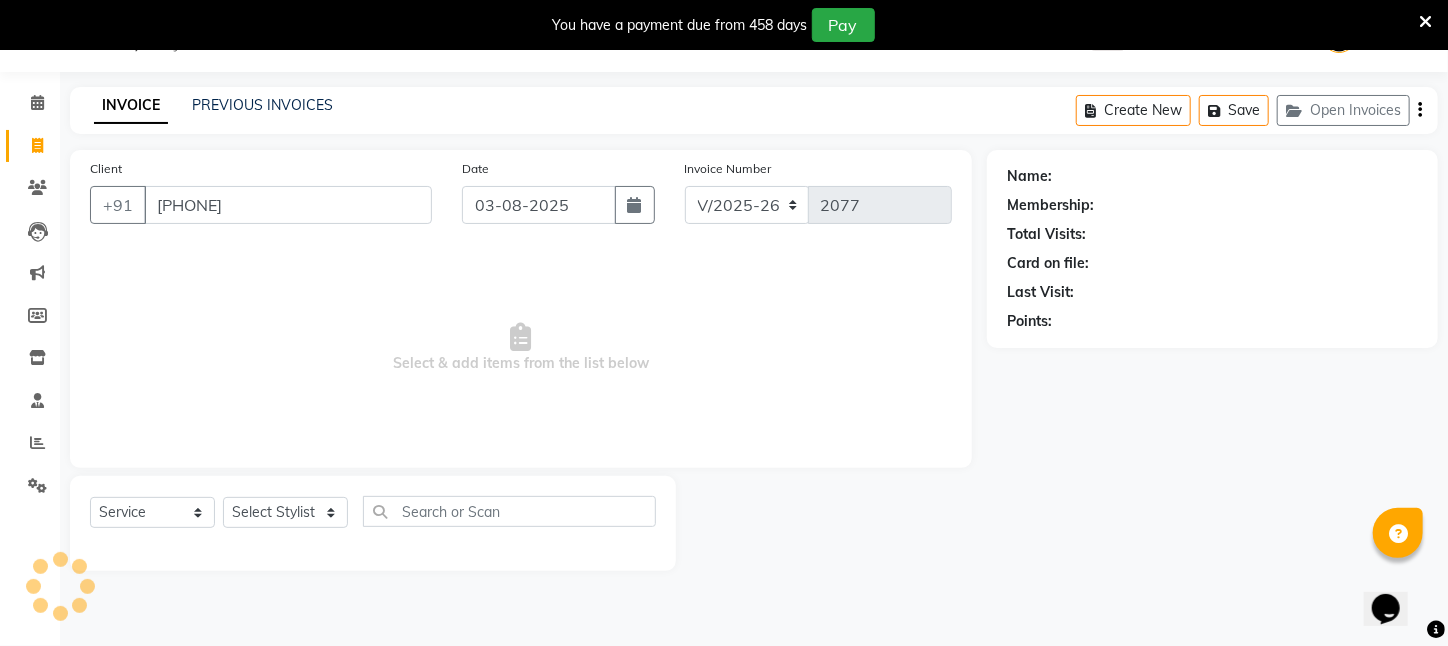 type on "[PHONE]" 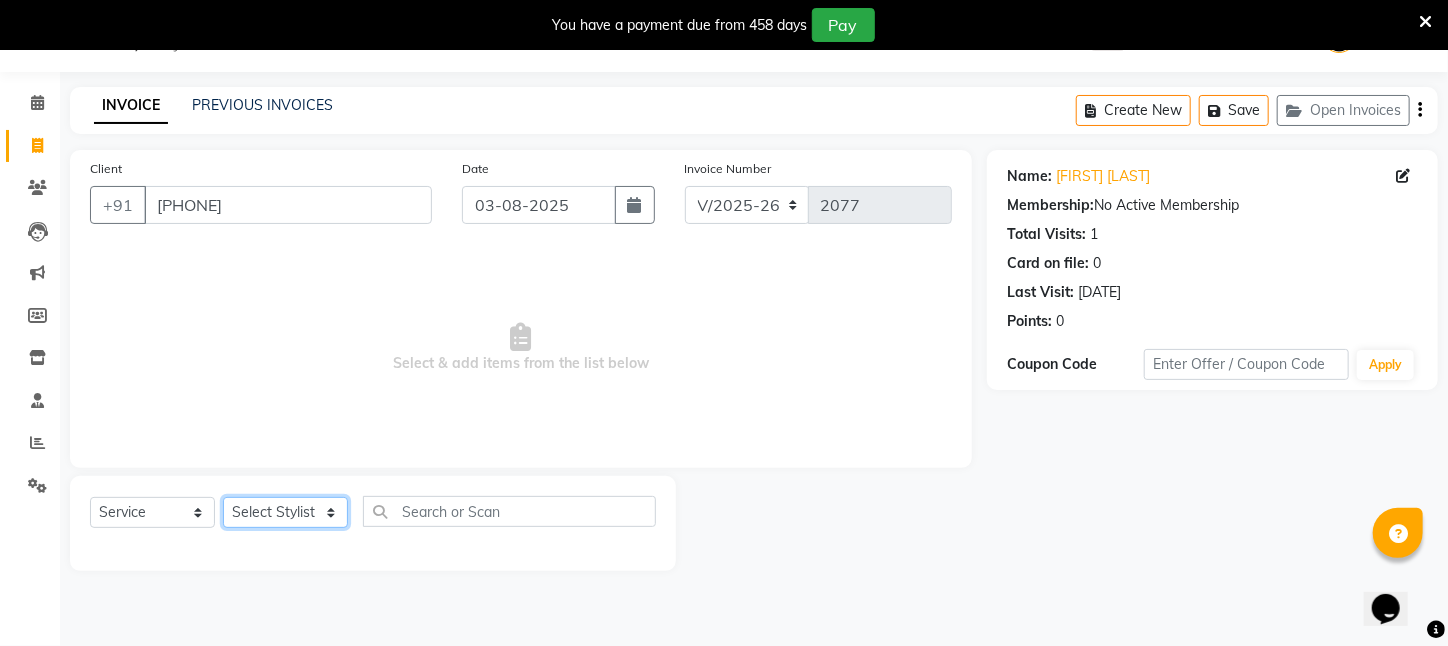 click on "Select Stylist [FIRST] [LAST]  [FIRST] [LAST] [FIRST] [LAST] [FIRST] [LAST] [FIRST] [LAST] [CITY] [FIRST] [LAST] [FIRST] [FIRST] [FIRST] [FIRST] [FIRST] [FIRST] [FIRST] [FIRST] [FIRST] [FIRST] [FIRST]" 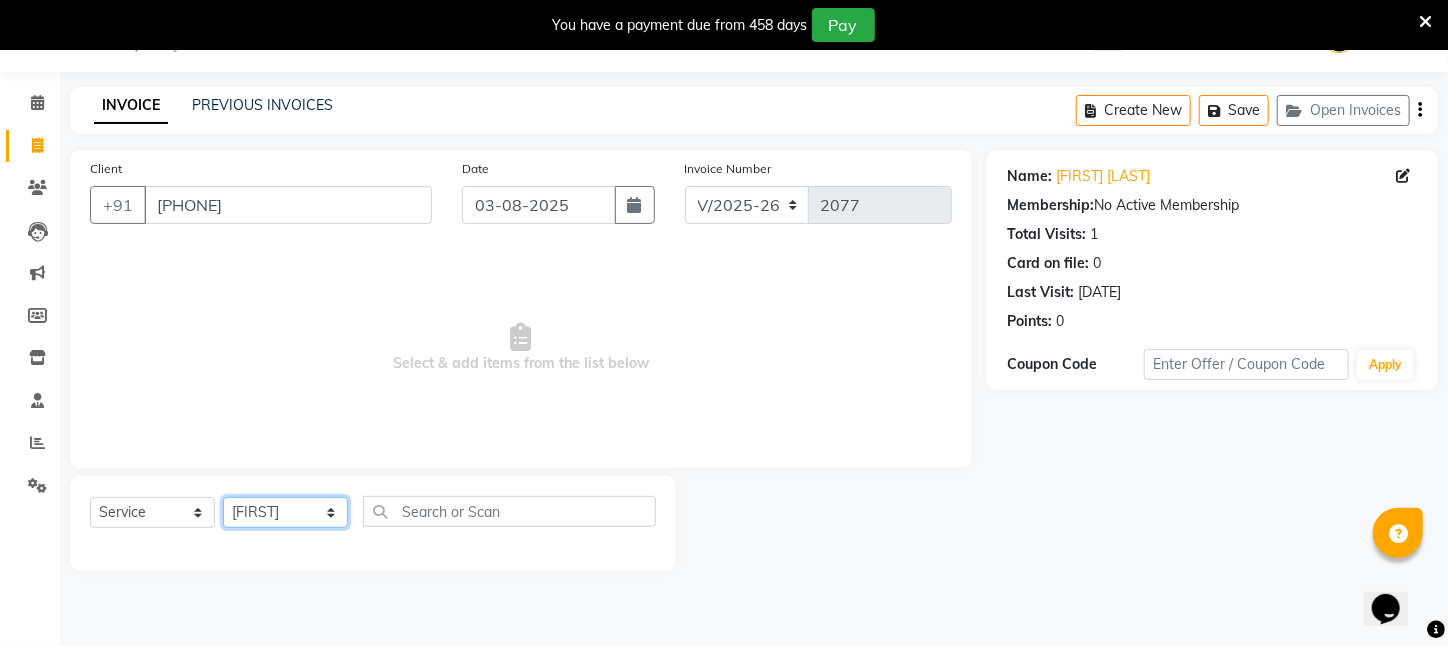 click on "Select Stylist [FIRST] [LAST]  [FIRST] [LAST] [FIRST] [LAST] [FIRST] [LAST] [FIRST] [LAST] [CITY] [FIRST] [LAST] [FIRST] [FIRST] [FIRST] [FIRST] [FIRST] [FIRST] [FIRST] [FIRST] [FIRST] [FIRST] [FIRST]" 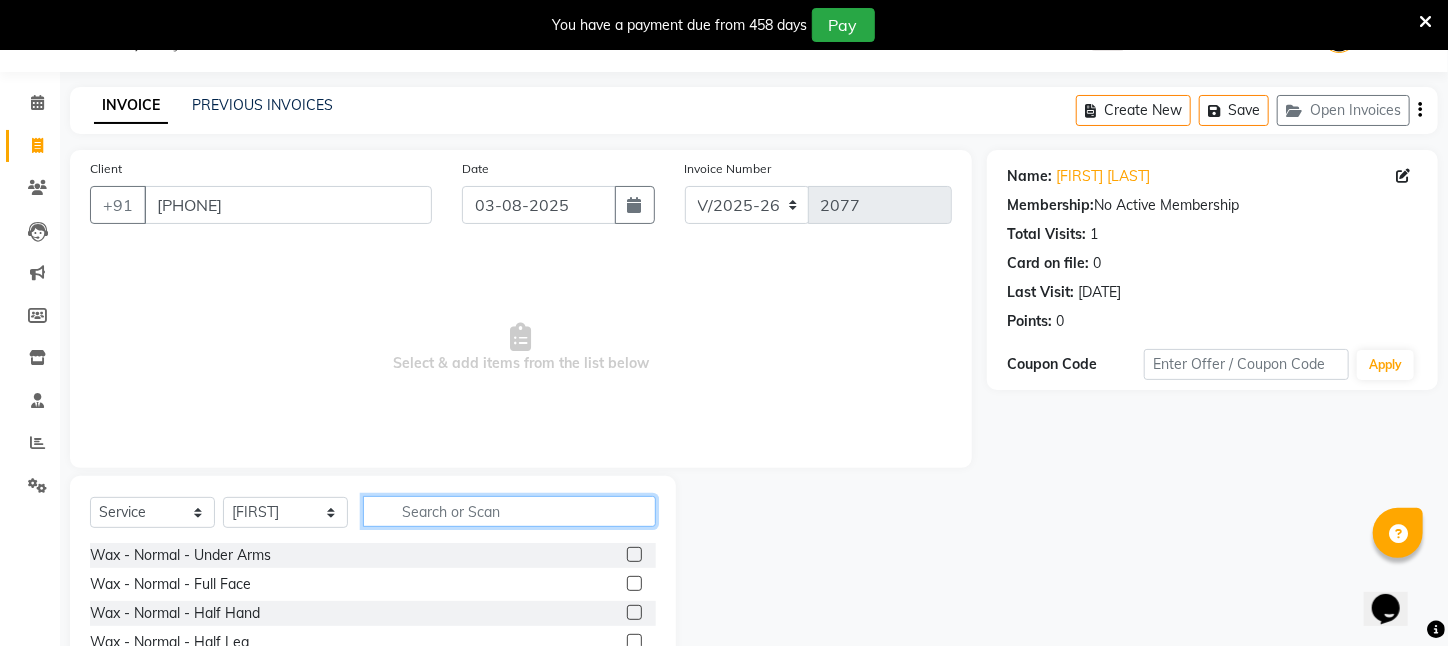 click 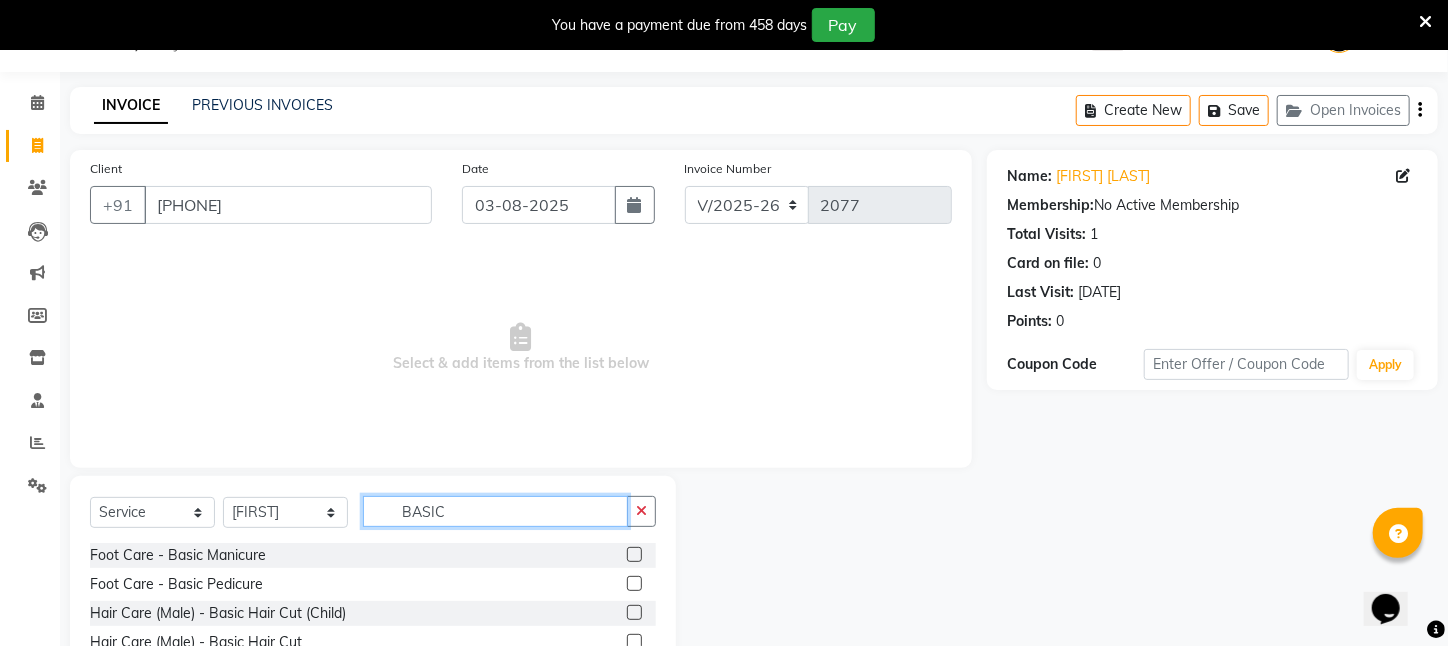 scroll, scrollTop: 179, scrollLeft: 0, axis: vertical 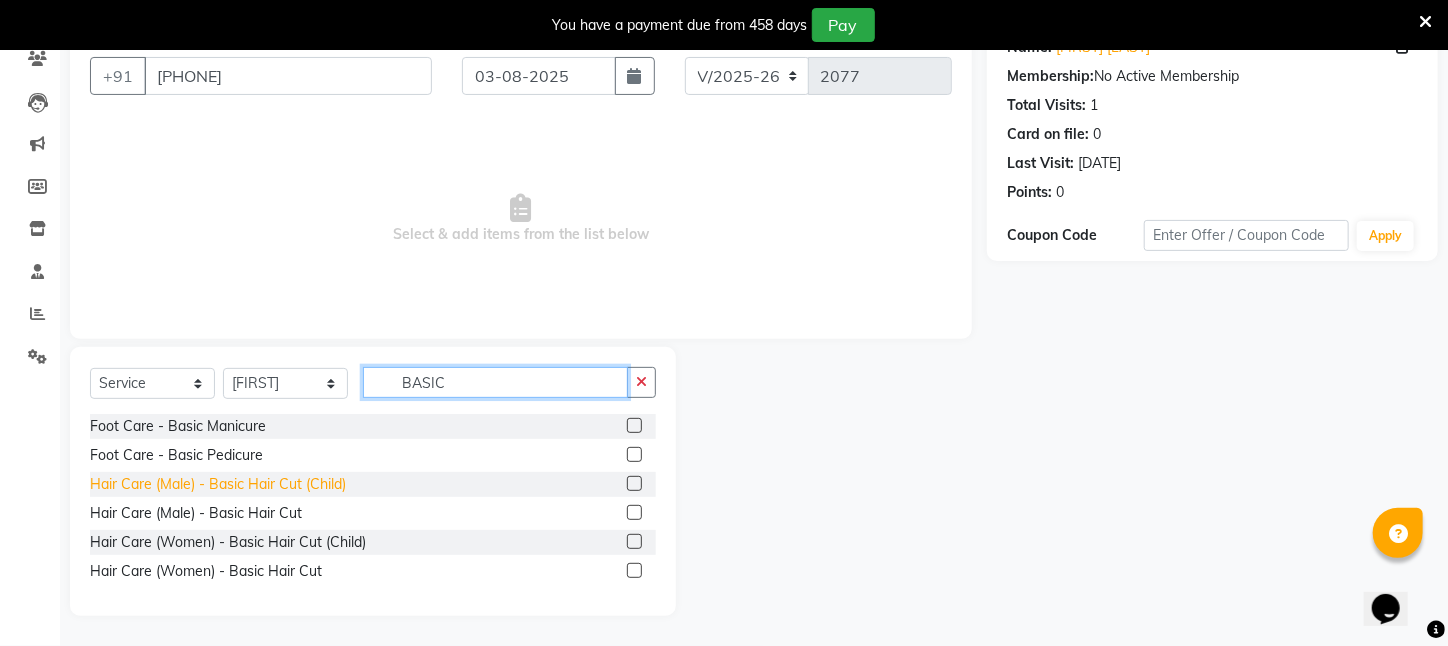 type on "BASIC" 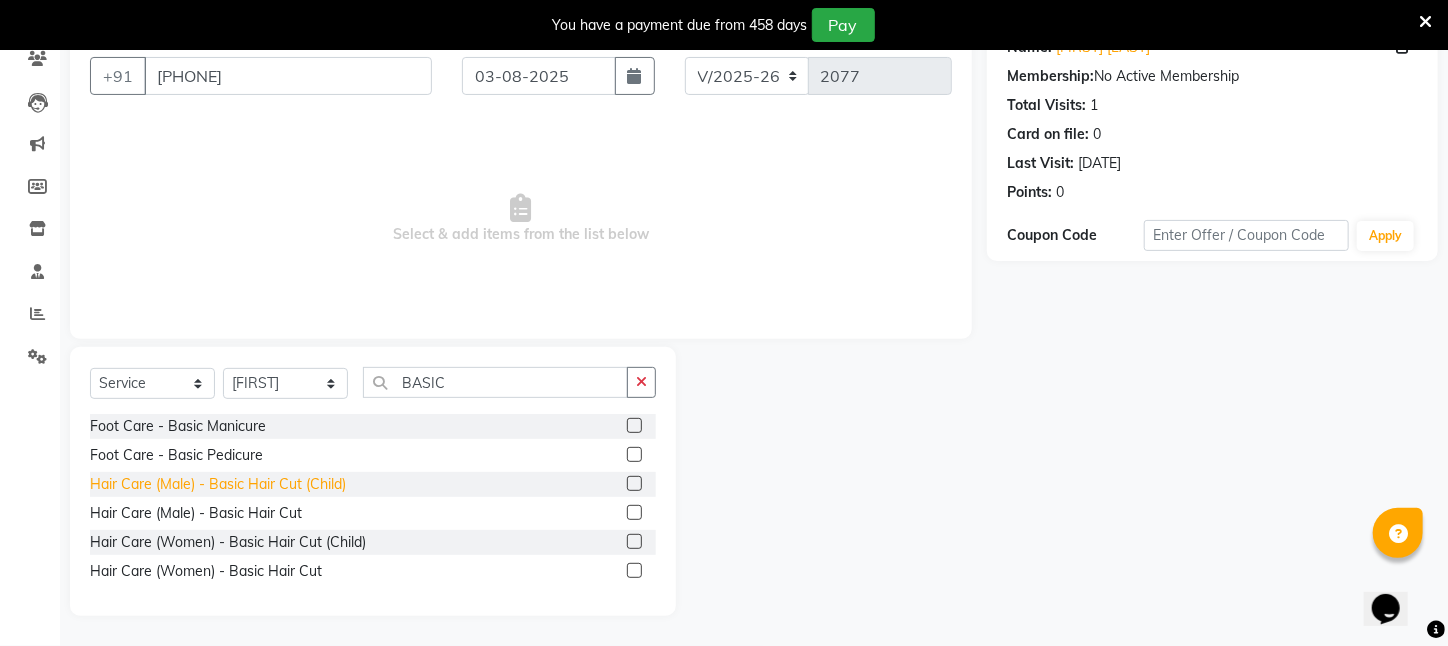 click on "Hair Care (Male)   -   Basic Hair Cut (Child)" 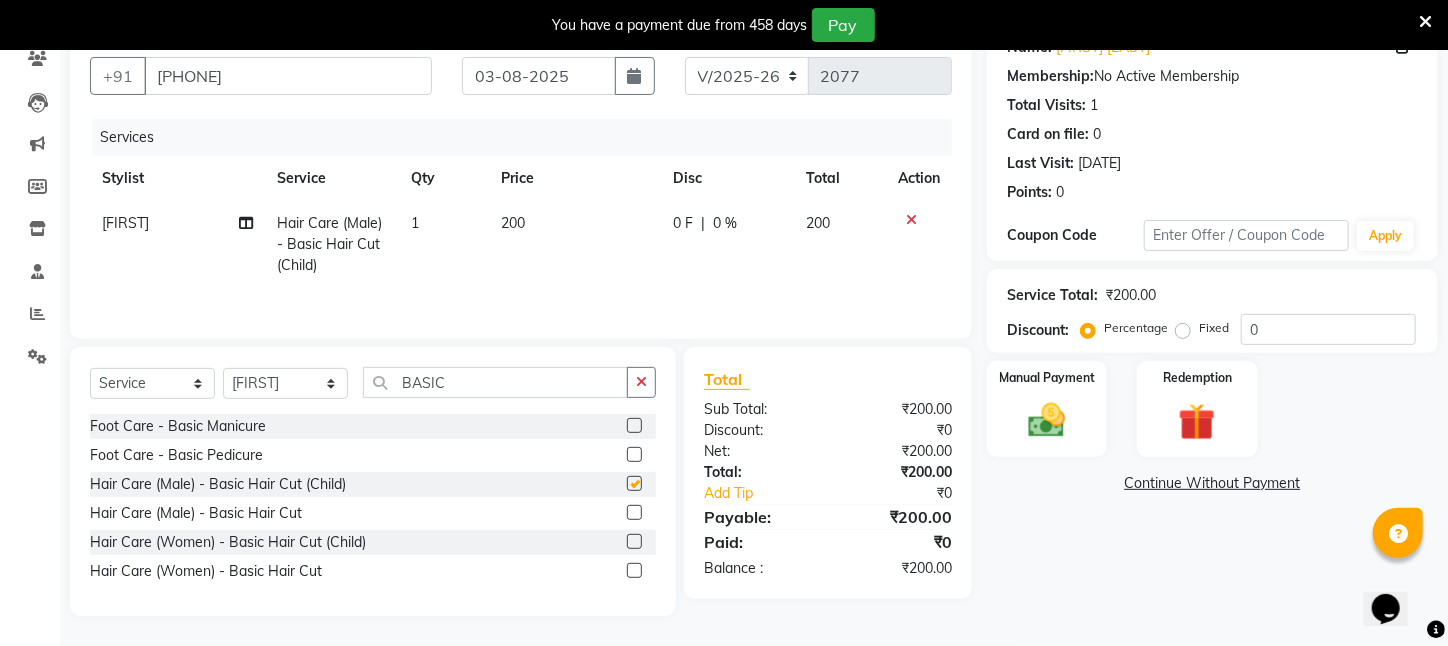 checkbox on "false" 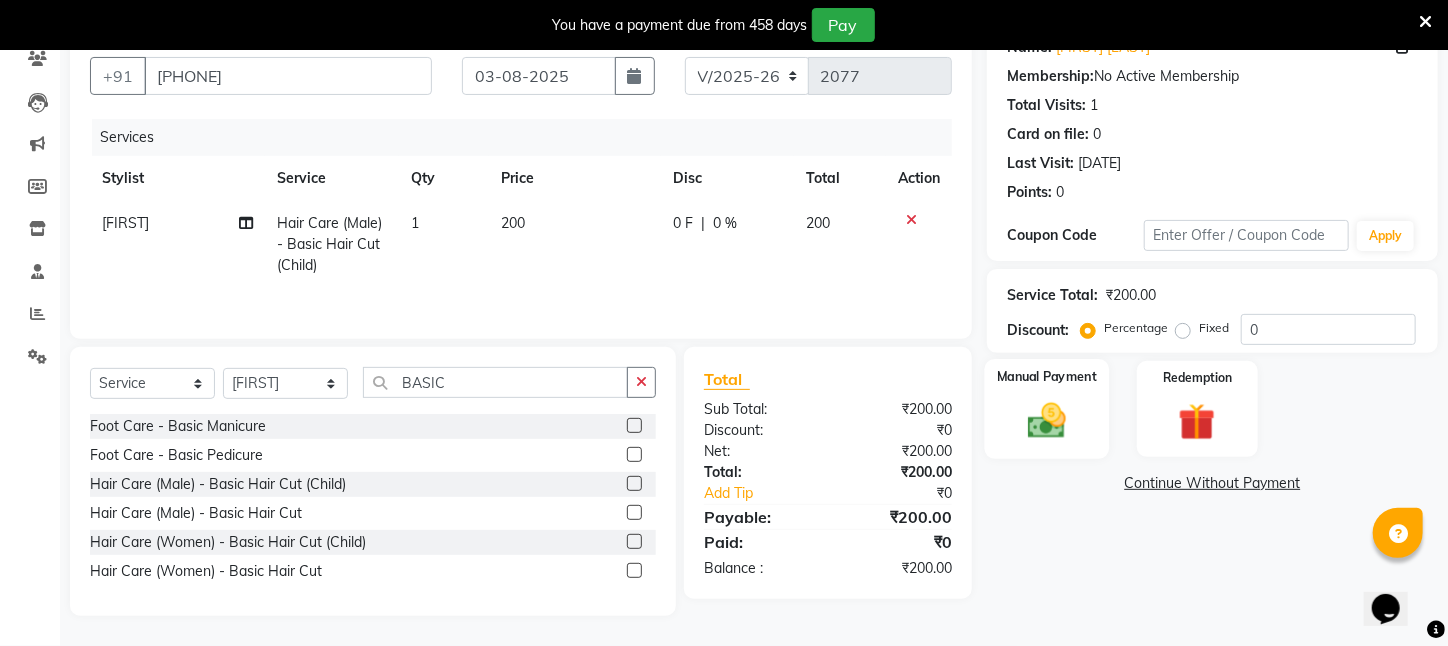 click 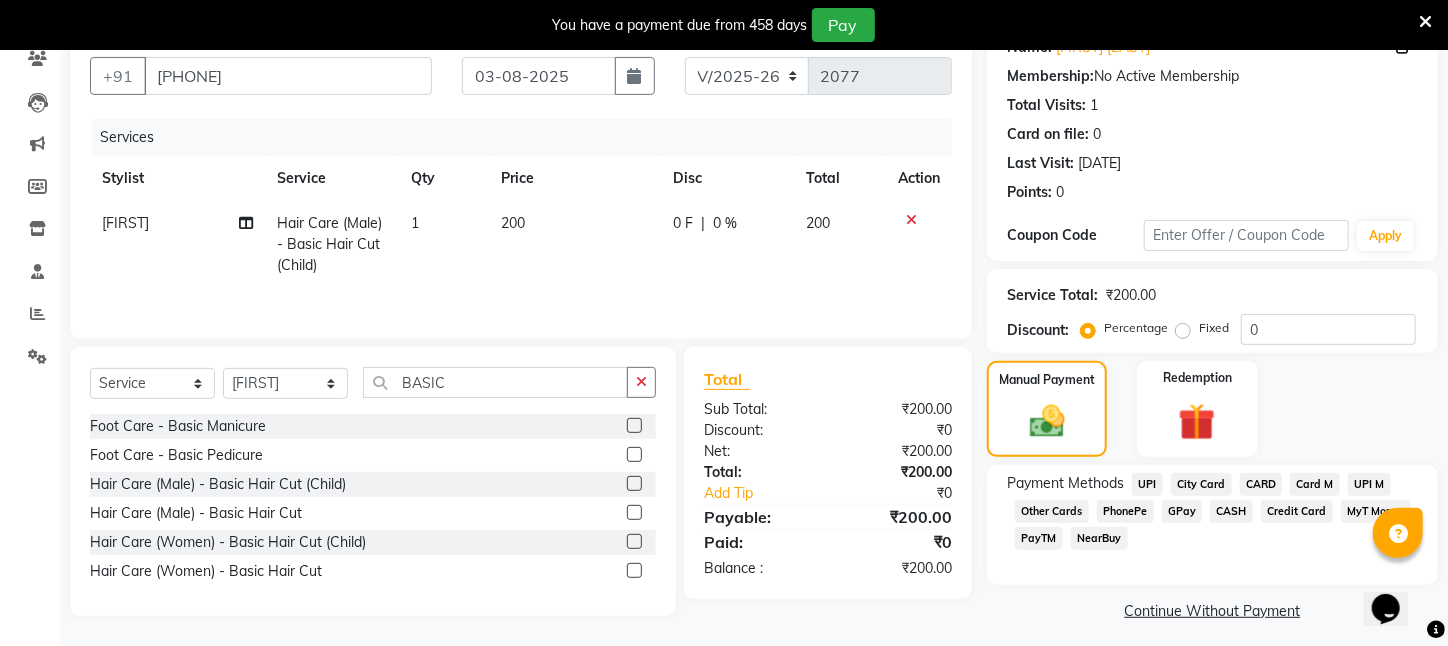 click on "CASH" 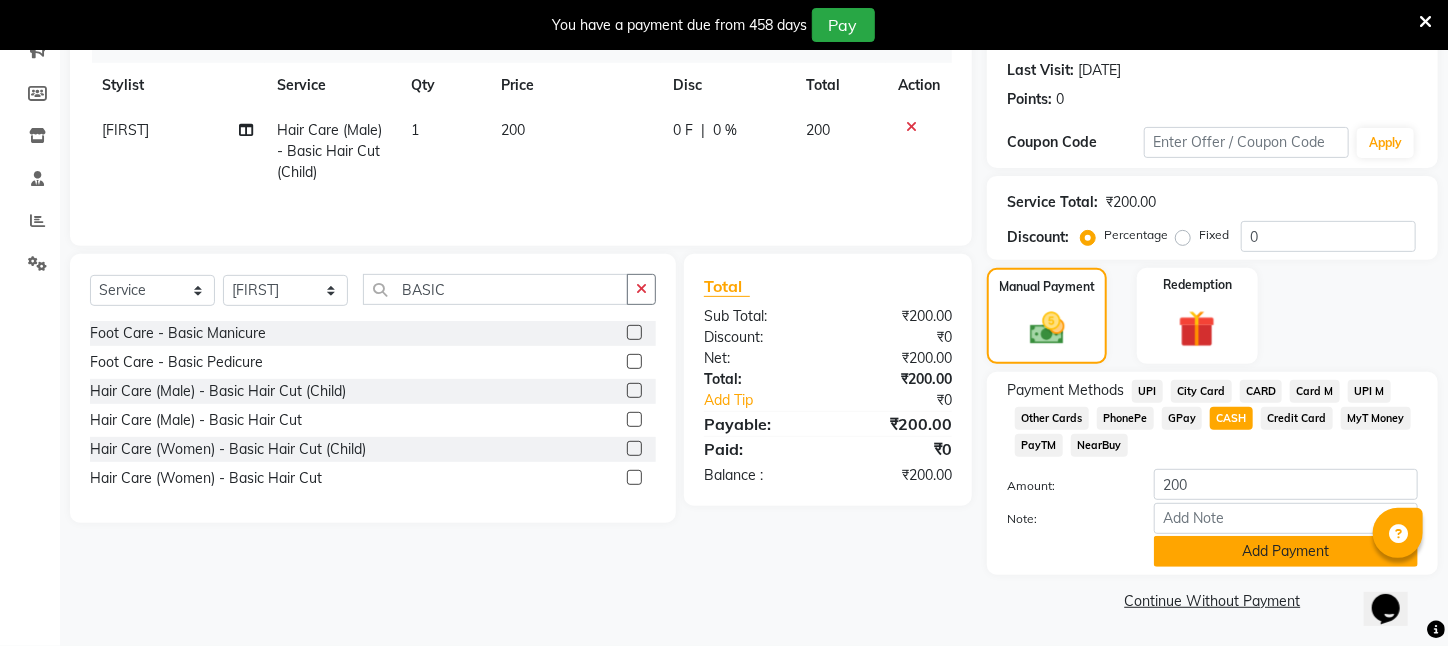 scroll, scrollTop: 293, scrollLeft: 0, axis: vertical 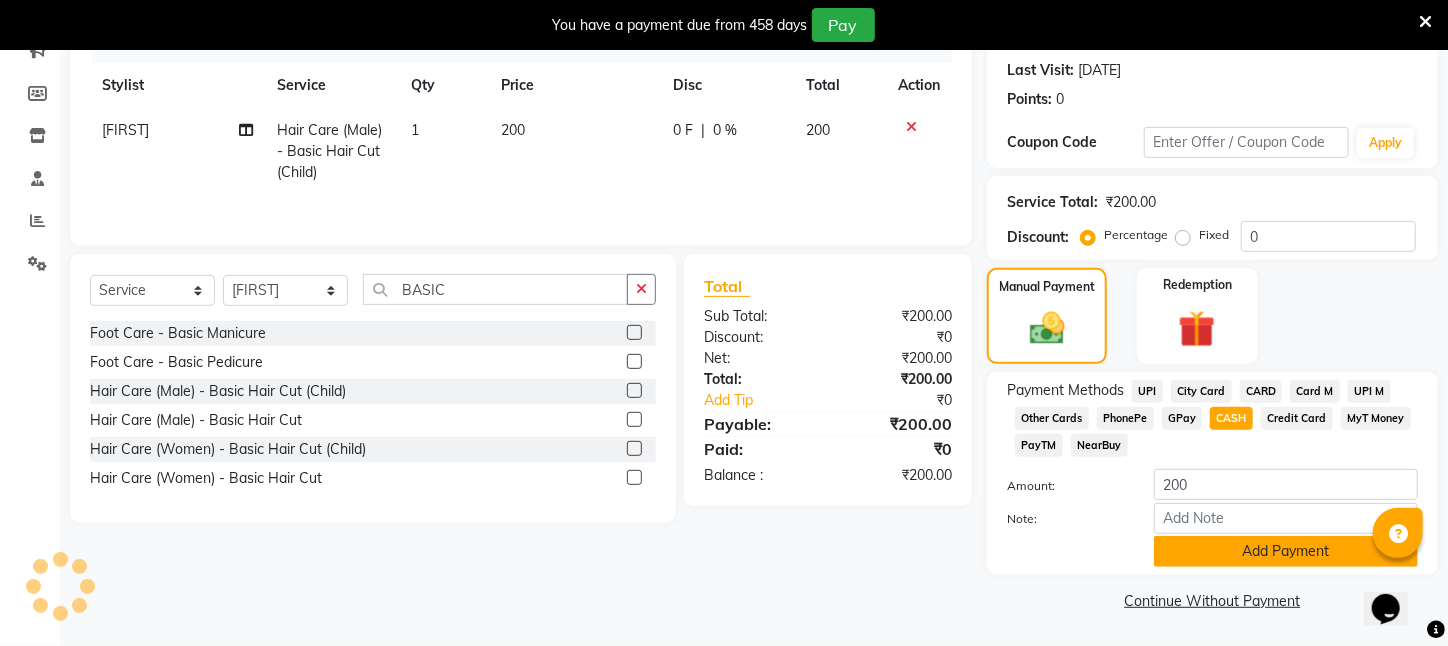 click on "Add Payment" 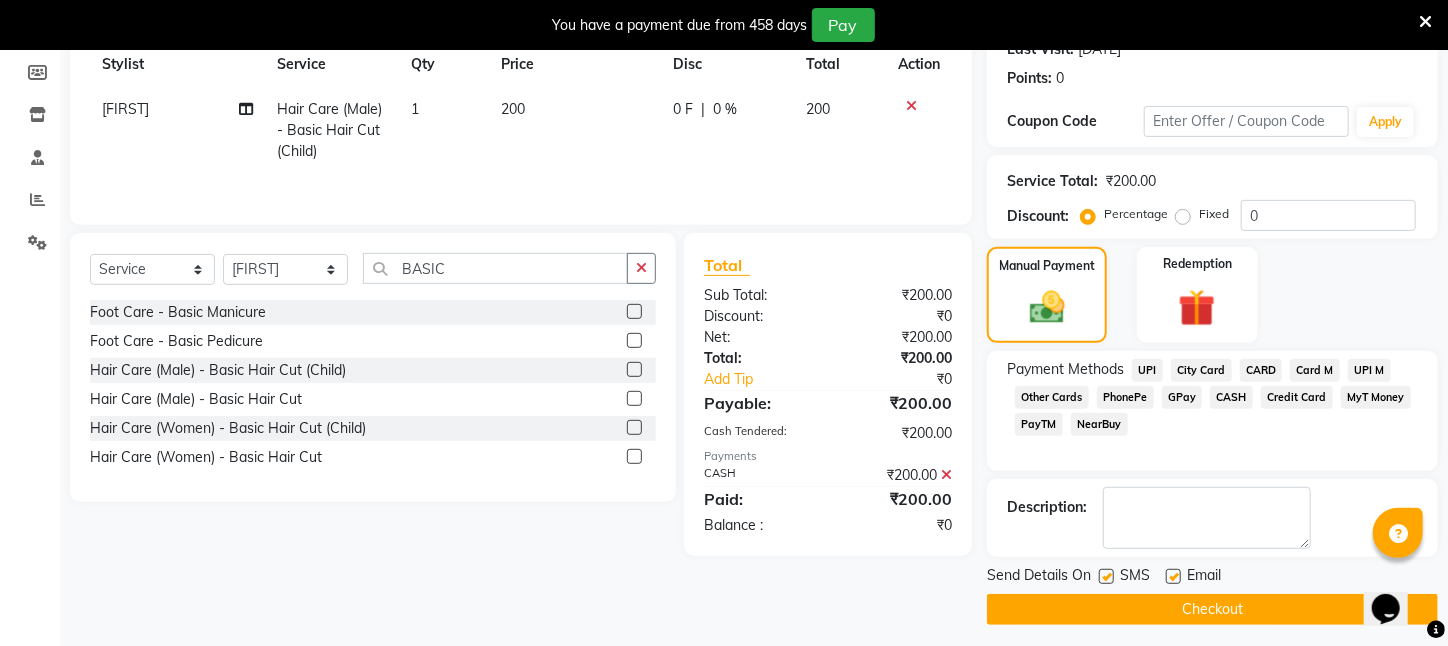 click on "Checkout" 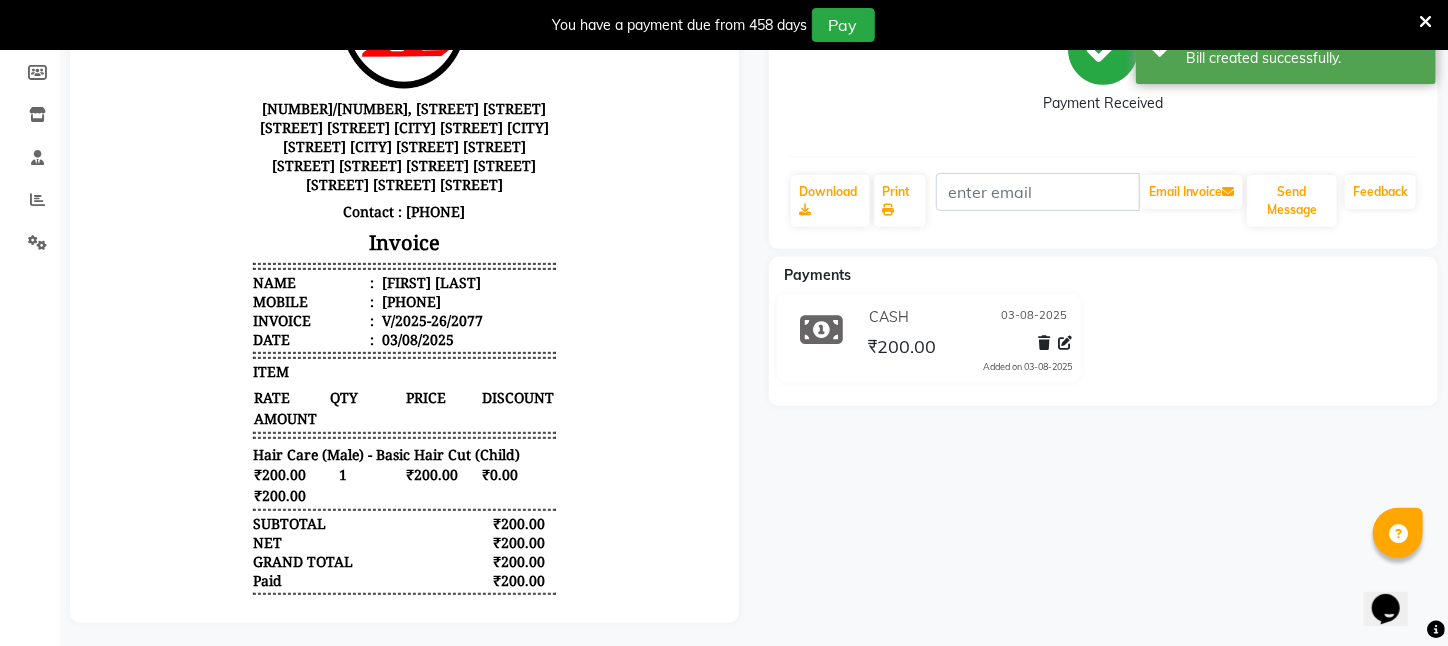 scroll, scrollTop: 0, scrollLeft: 0, axis: both 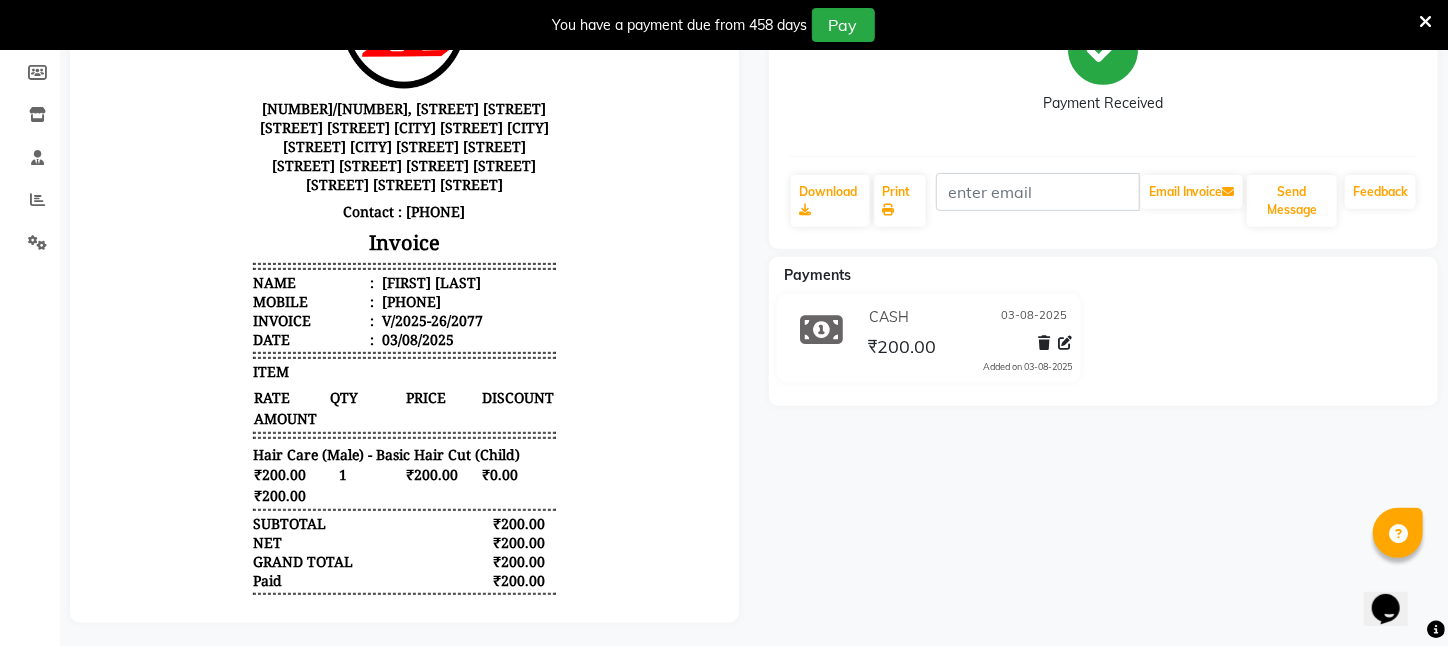 click on "[NUMBER]/[NUMBER], [STREET] [STREET] [STREET] [STREET] [CITY] [STREET] [CITY] [STREET] [CITY] [STREET] [STREET] [STREET] [STREET] [STREET] [STREET] [STREET] [STREET] [STREET] Contact : [PHONE] Invoice Name  : [FIRST] [LAST] Mobile : [PHONE] Invoice  : V/2025-26/2077 Date  : 03/08/2025 ITEM RATE QTY PRICE DISCOUNT 1" at bounding box center [403, 300] 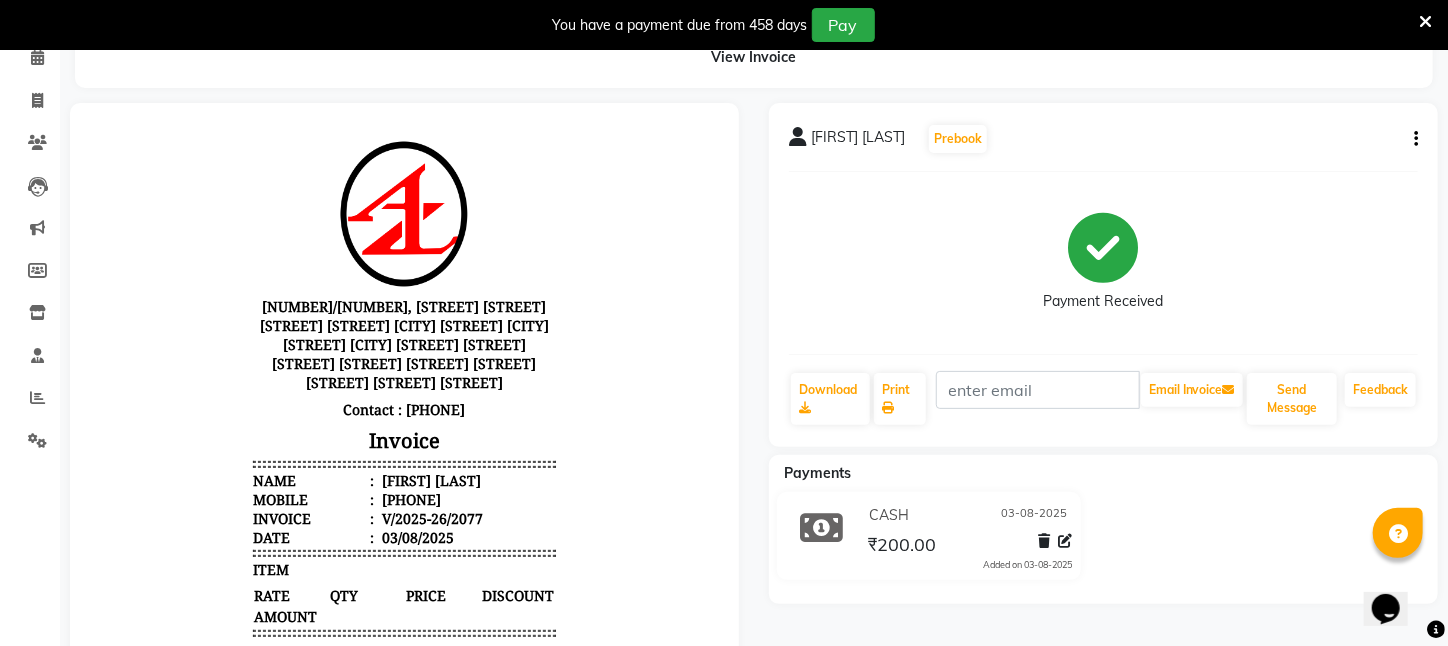scroll, scrollTop: 0, scrollLeft: 0, axis: both 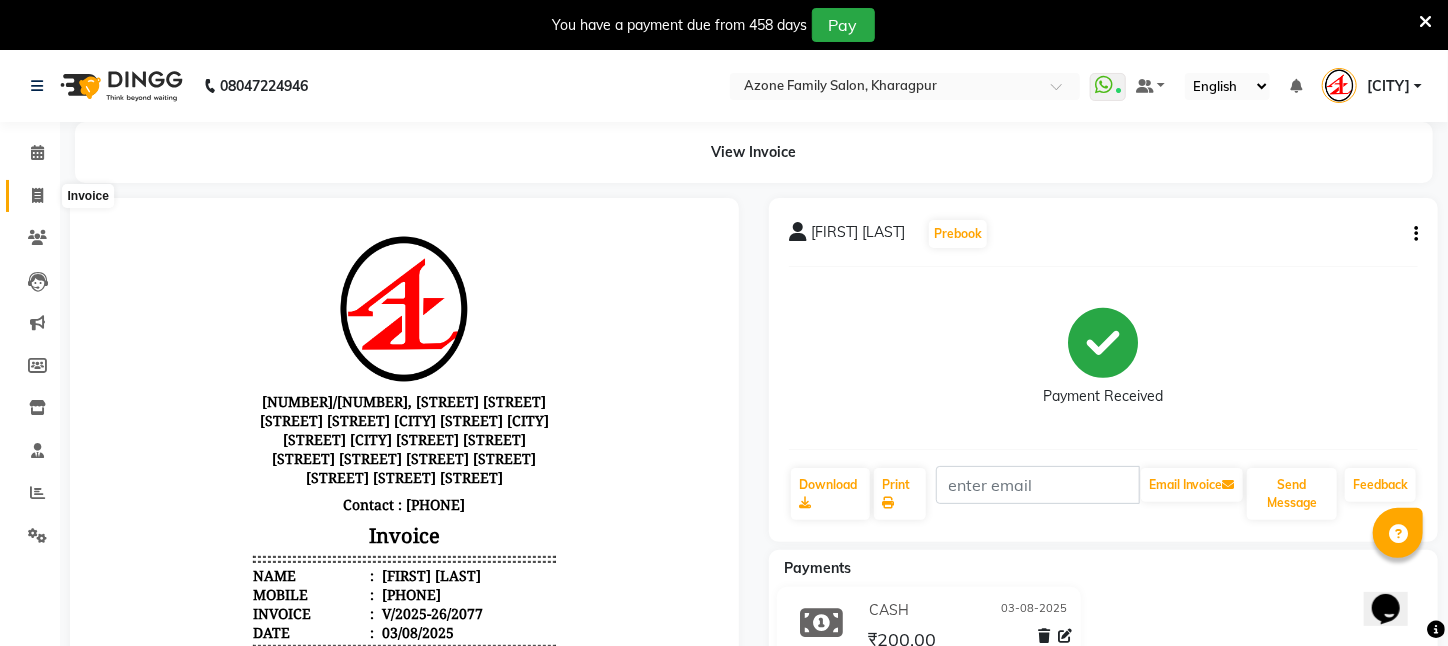 click 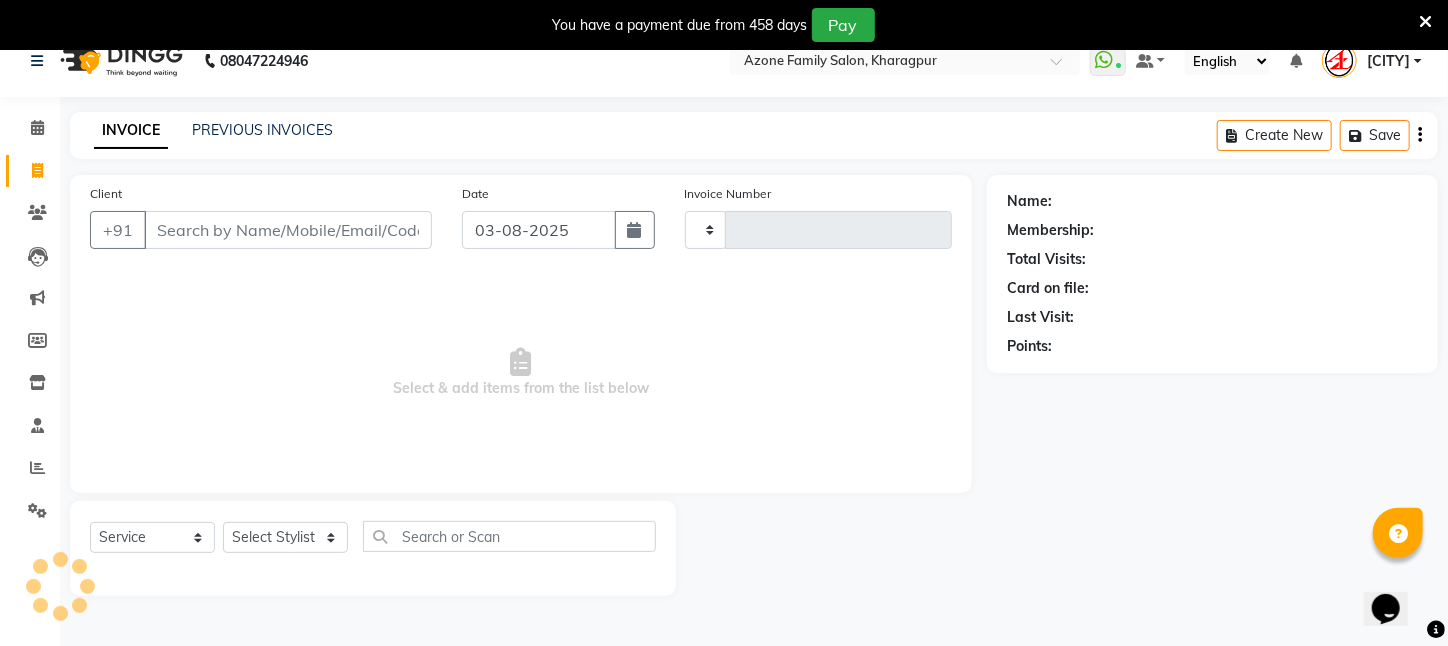 scroll, scrollTop: 50, scrollLeft: 0, axis: vertical 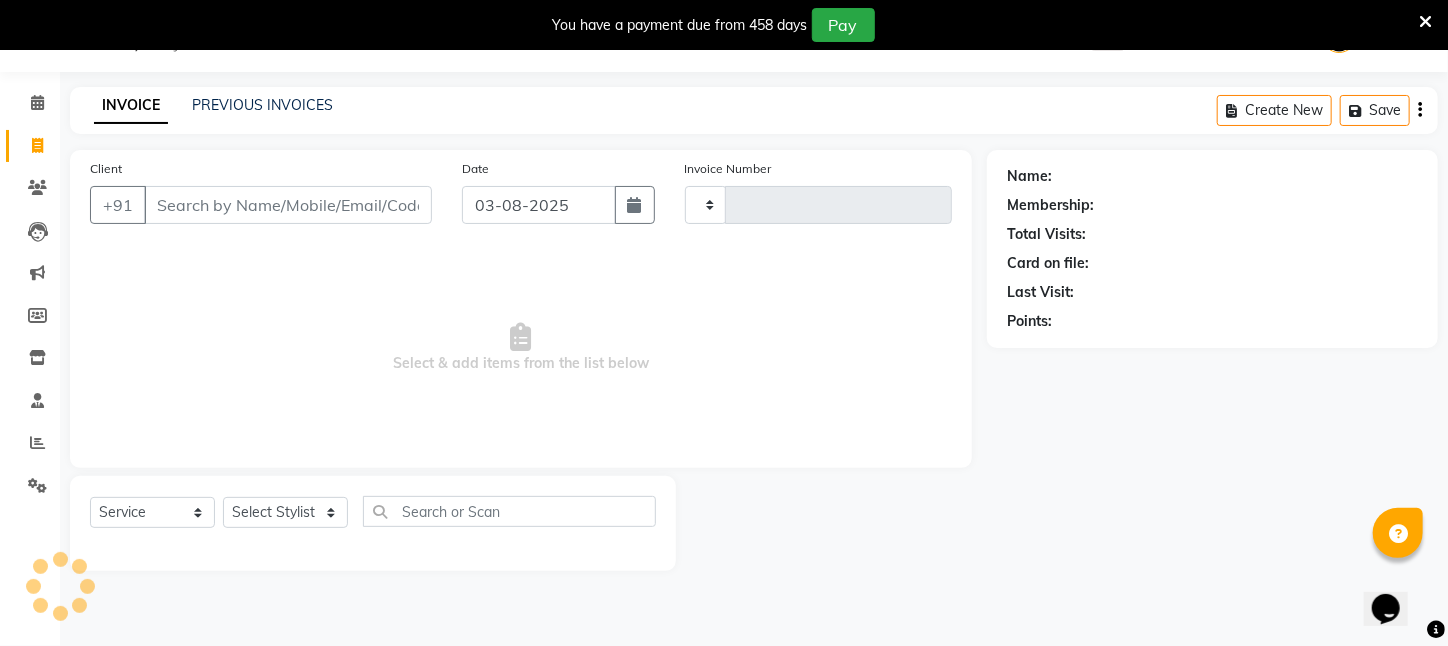 type on "2078" 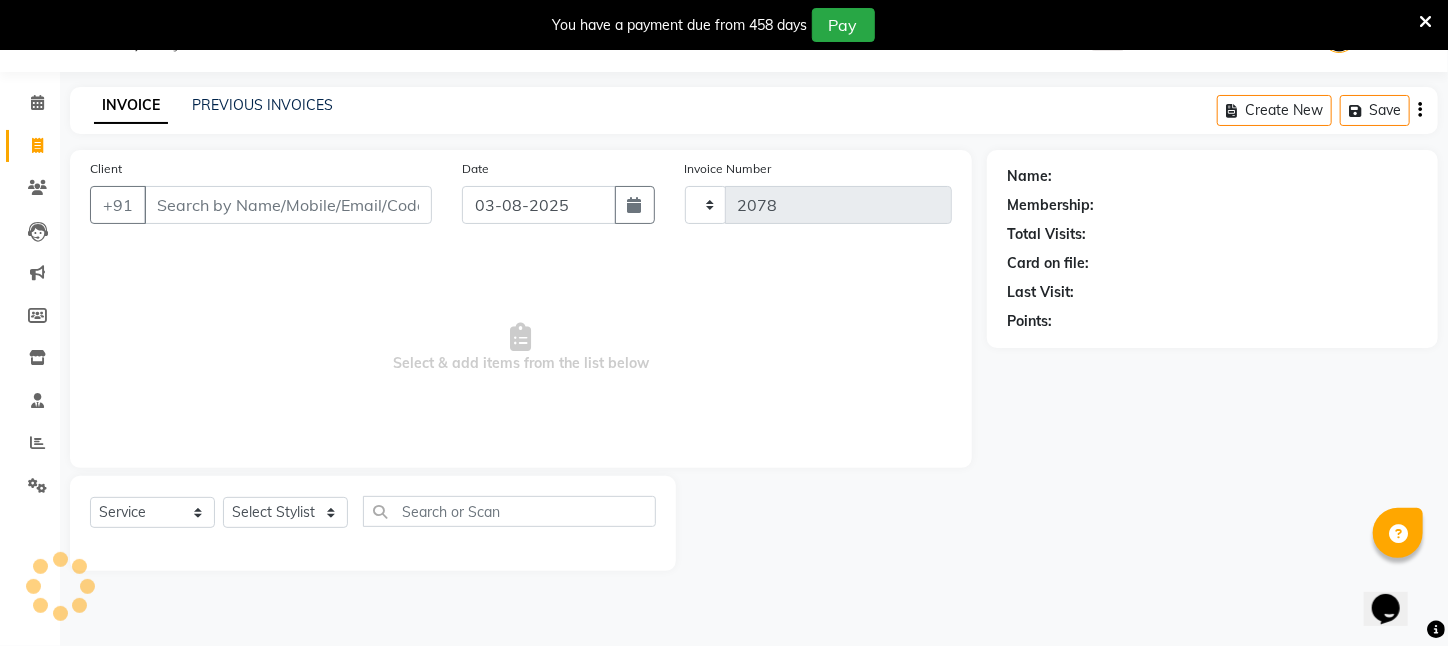 select on "4296" 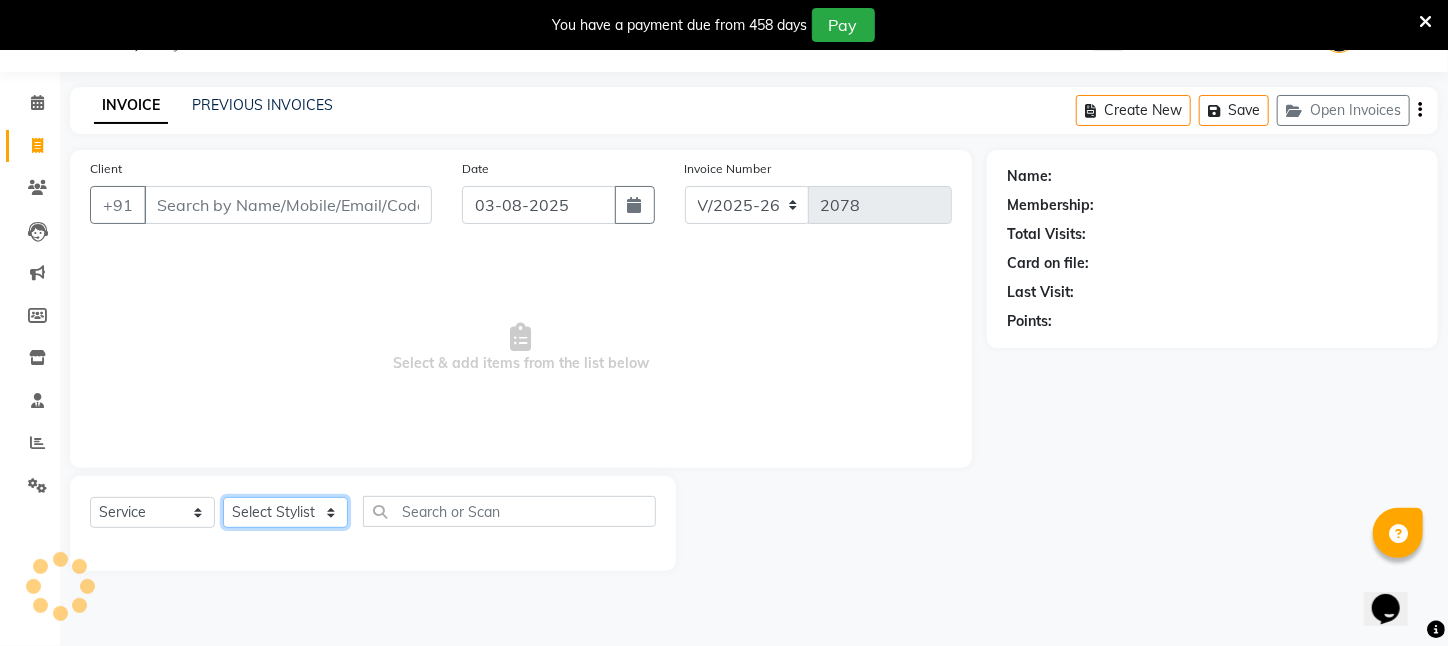 click on "Select Stylist" 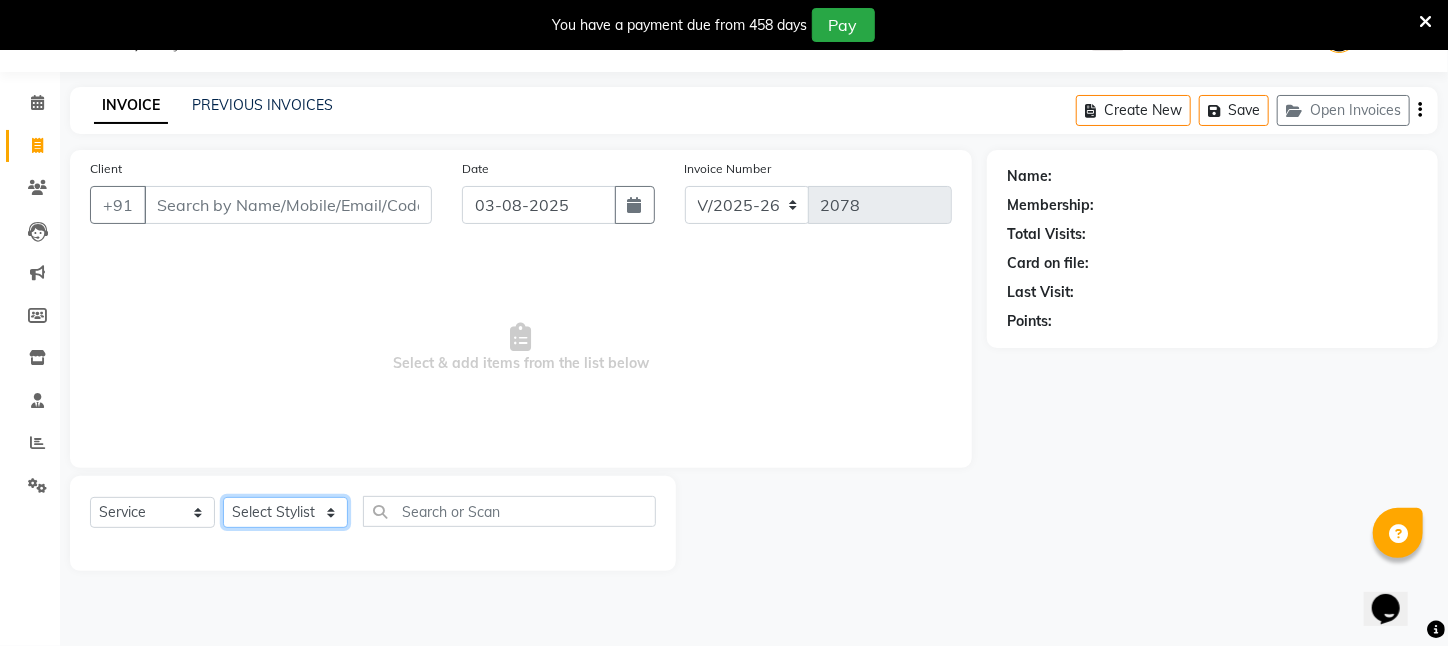 select on "23459" 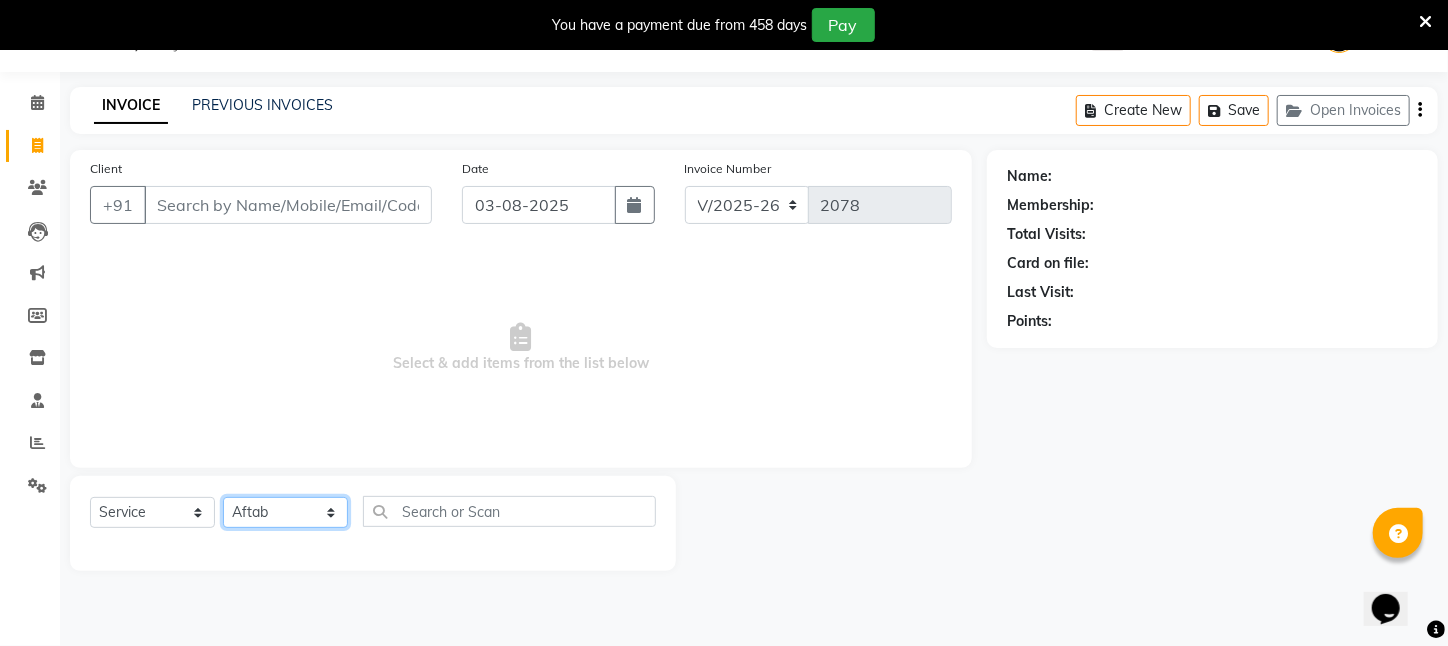 click on "Select Stylist [FIRST] [LAST]  [FIRST] [LAST] [FIRST] [LAST] [FIRST] [LAST] [FIRST] [LAST] [CITY] [FIRST] [LAST] [FIRST] [FIRST] [FIRST] [FIRST] [FIRST] [FIRST] [FIRST] [FIRST] [FIRST] [FIRST] [FIRST]" 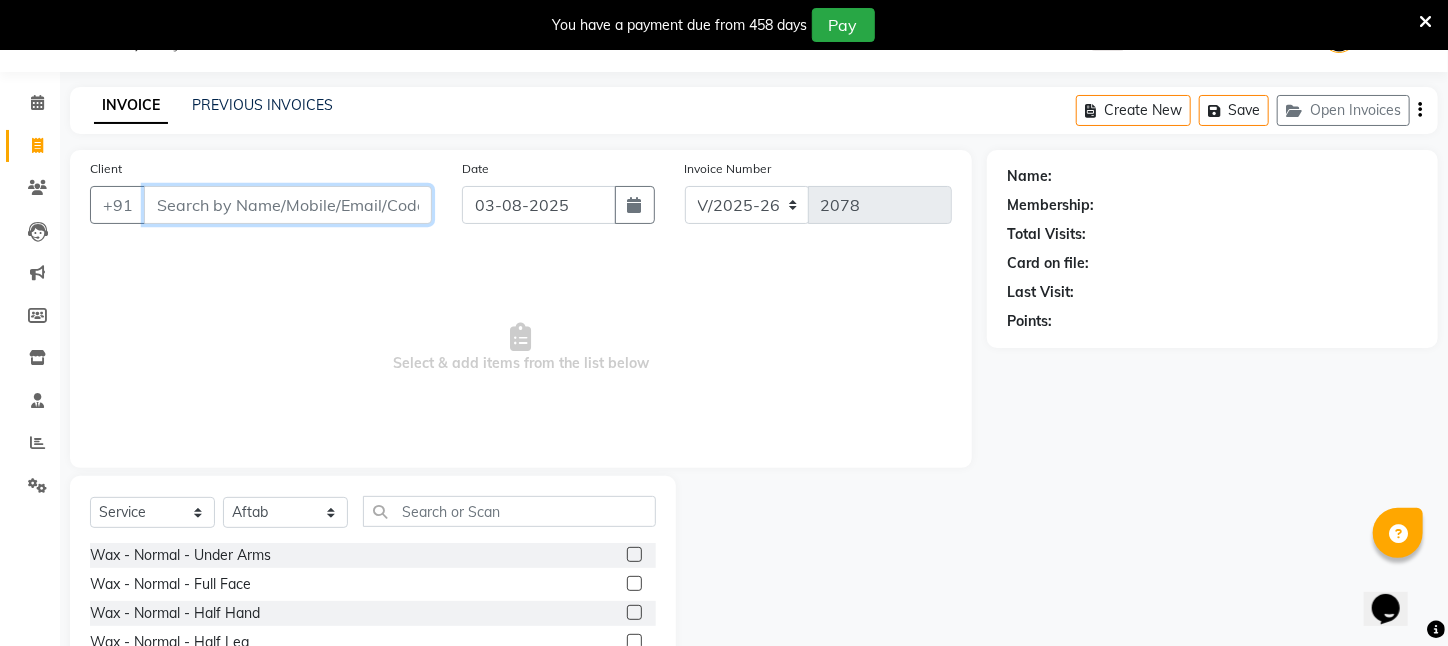 click on "Client" at bounding box center [288, 205] 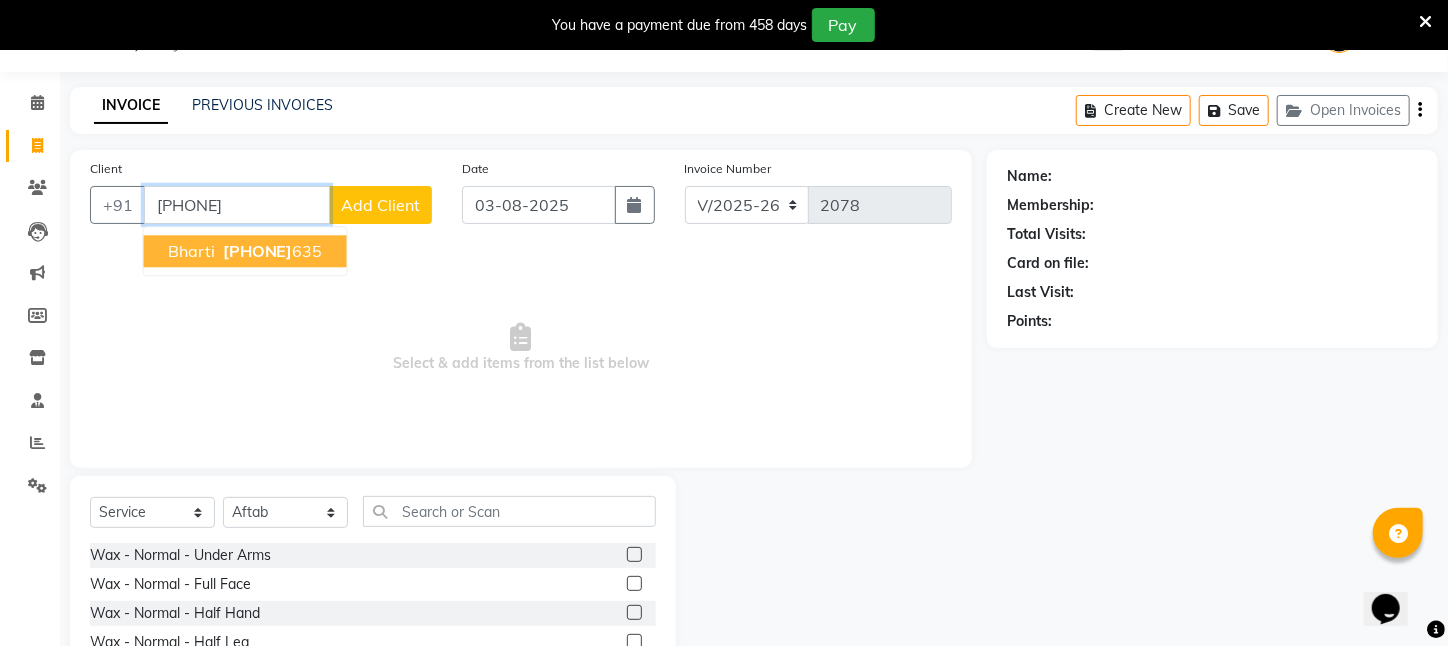 click on "[PHONE]" at bounding box center (258, 251) 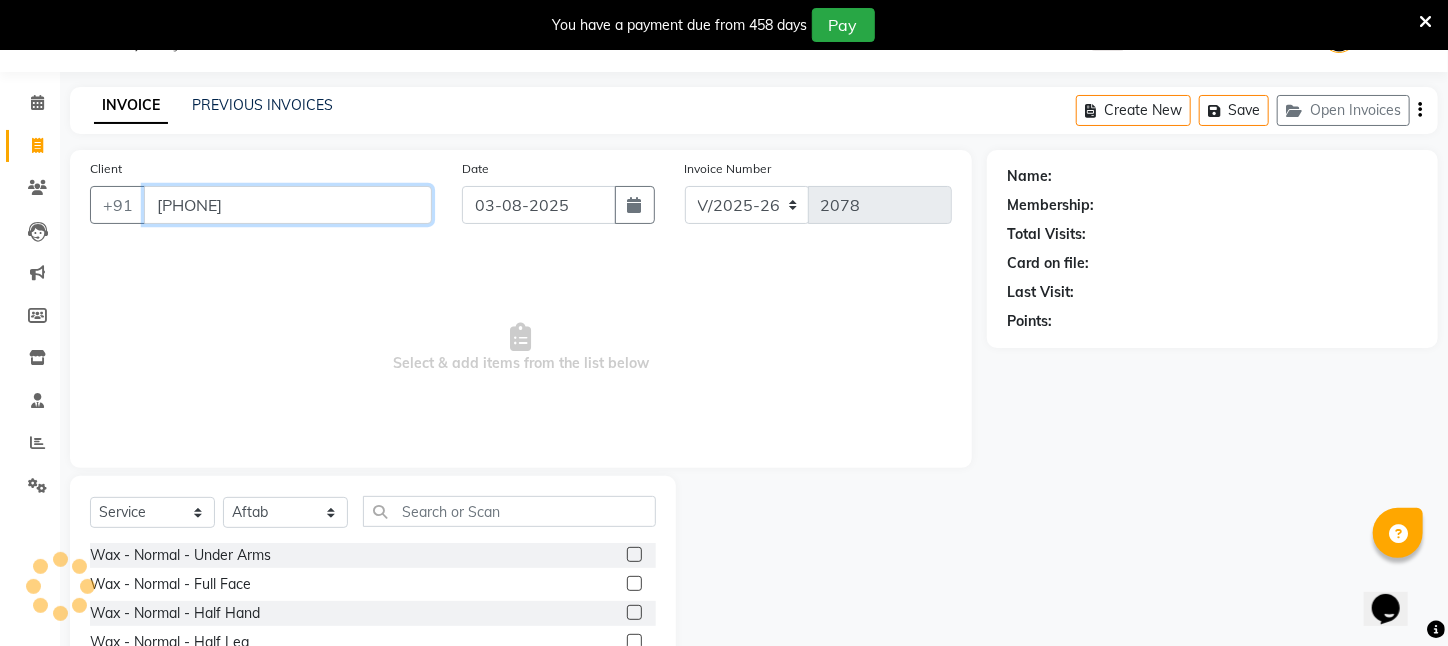 type on "[PHONE]" 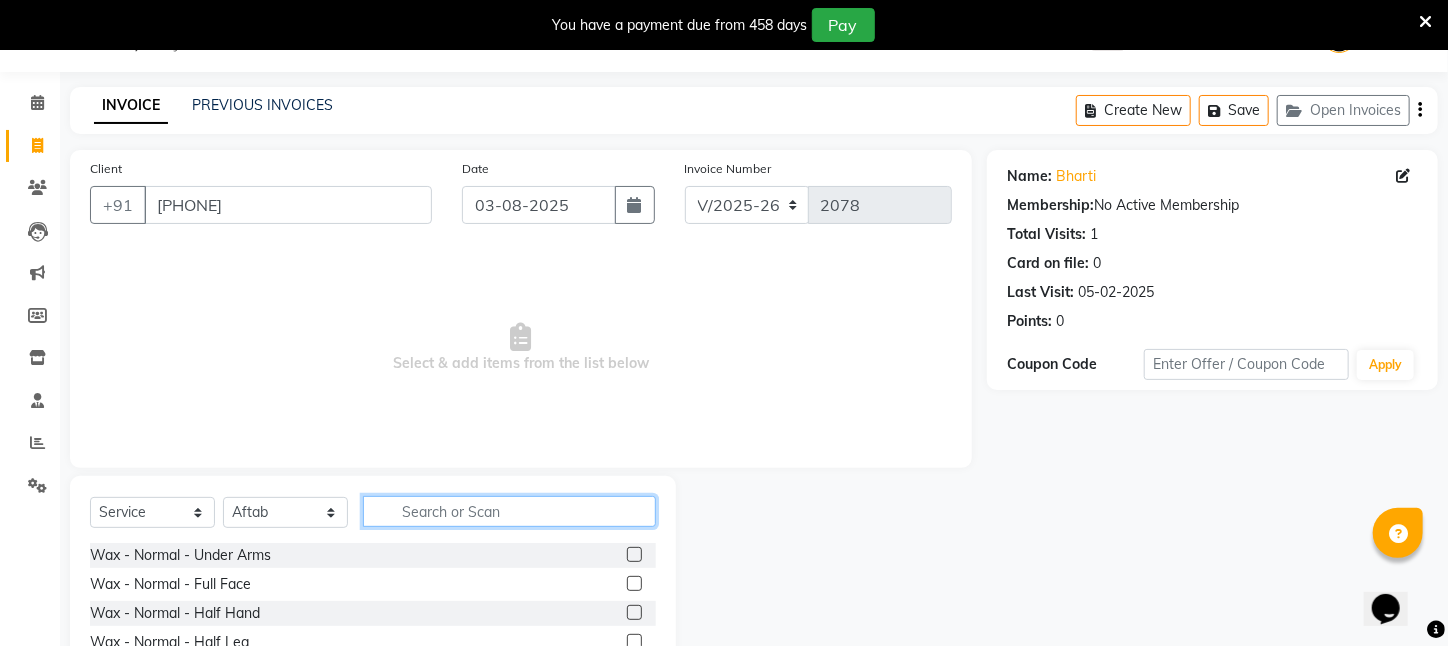 click 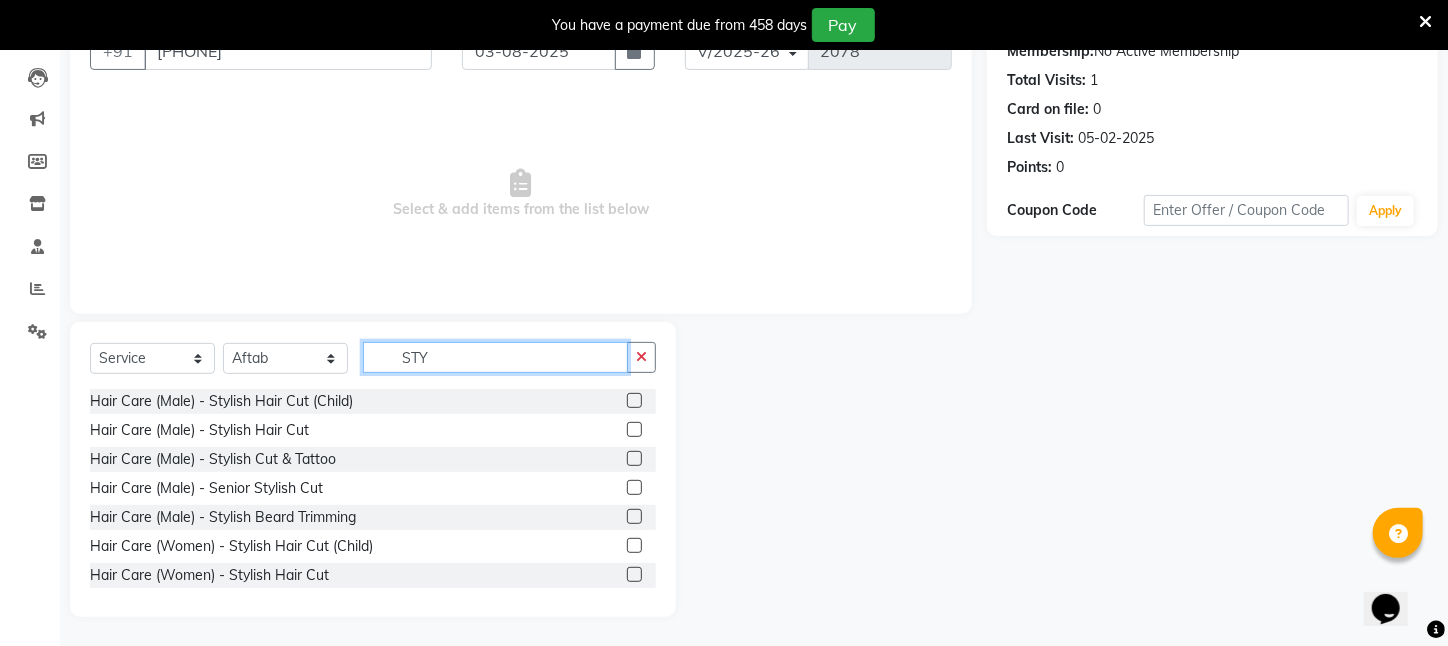 scroll, scrollTop: 204, scrollLeft: 0, axis: vertical 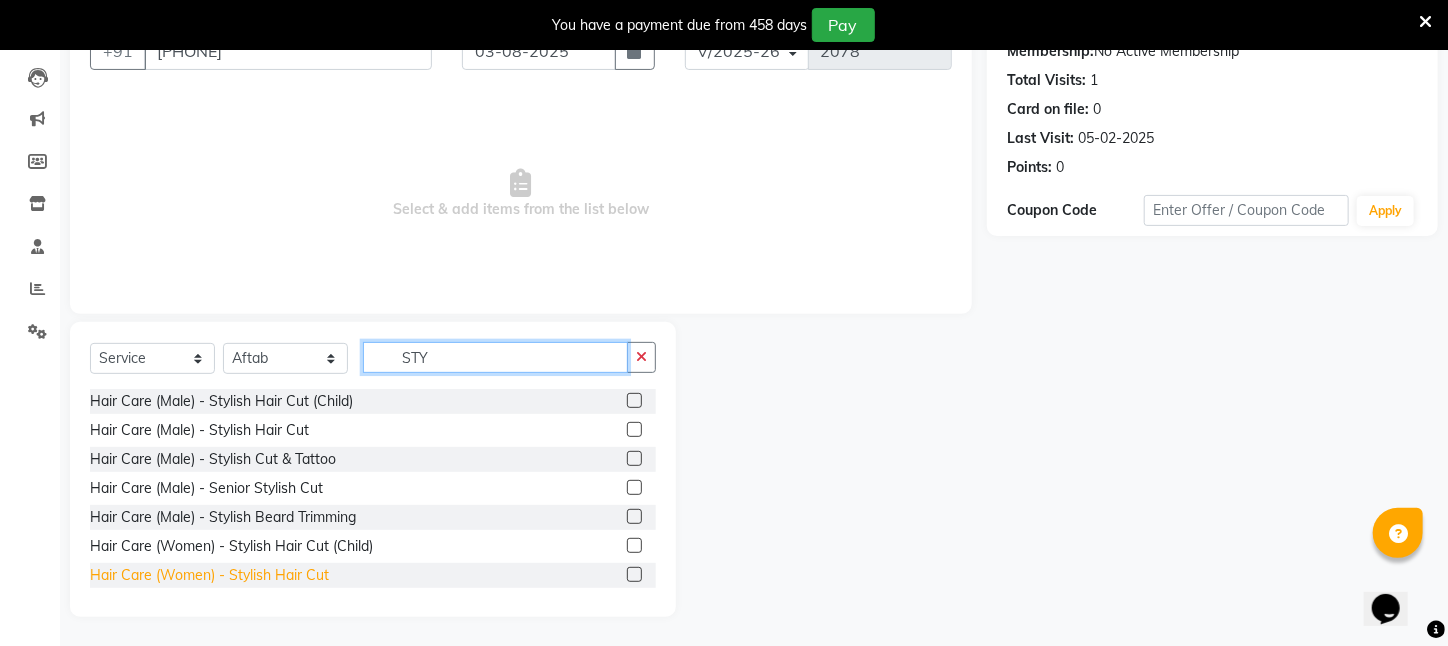 type on "STY" 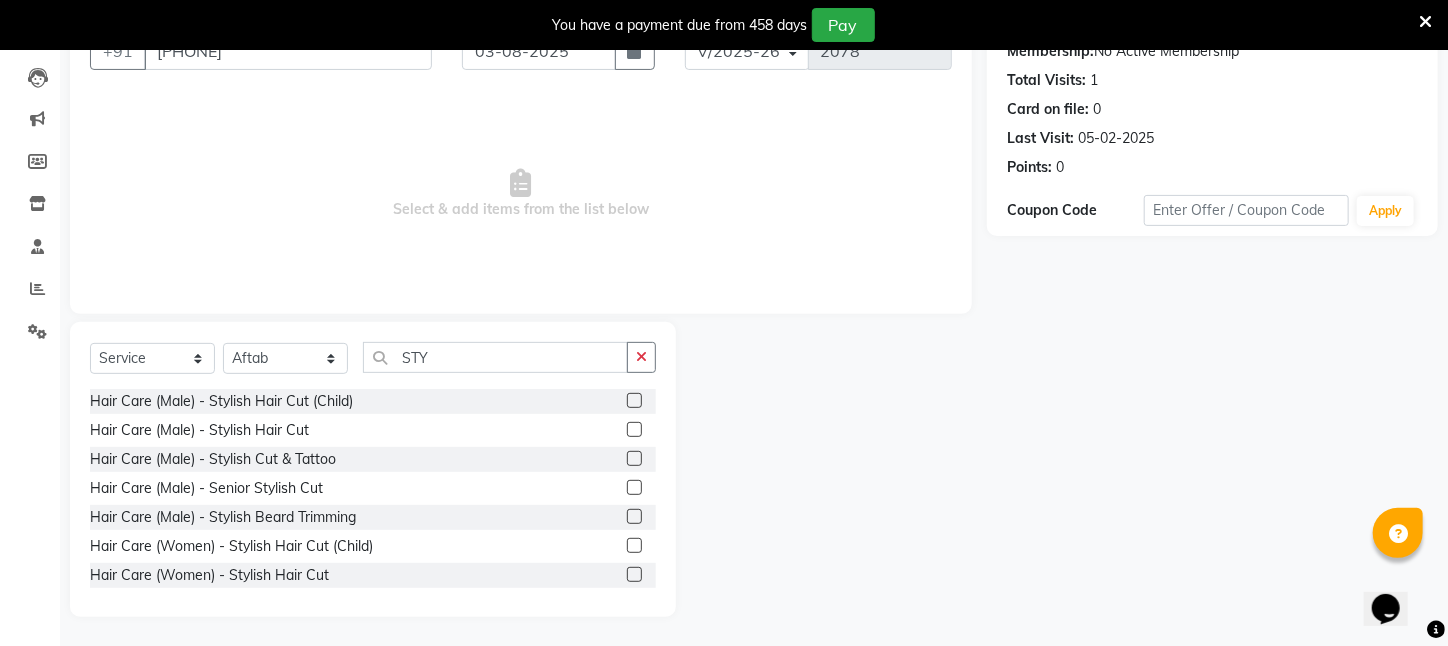 drag, startPoint x: 307, startPoint y: 577, endPoint x: 647, endPoint y: 533, distance: 342.83524 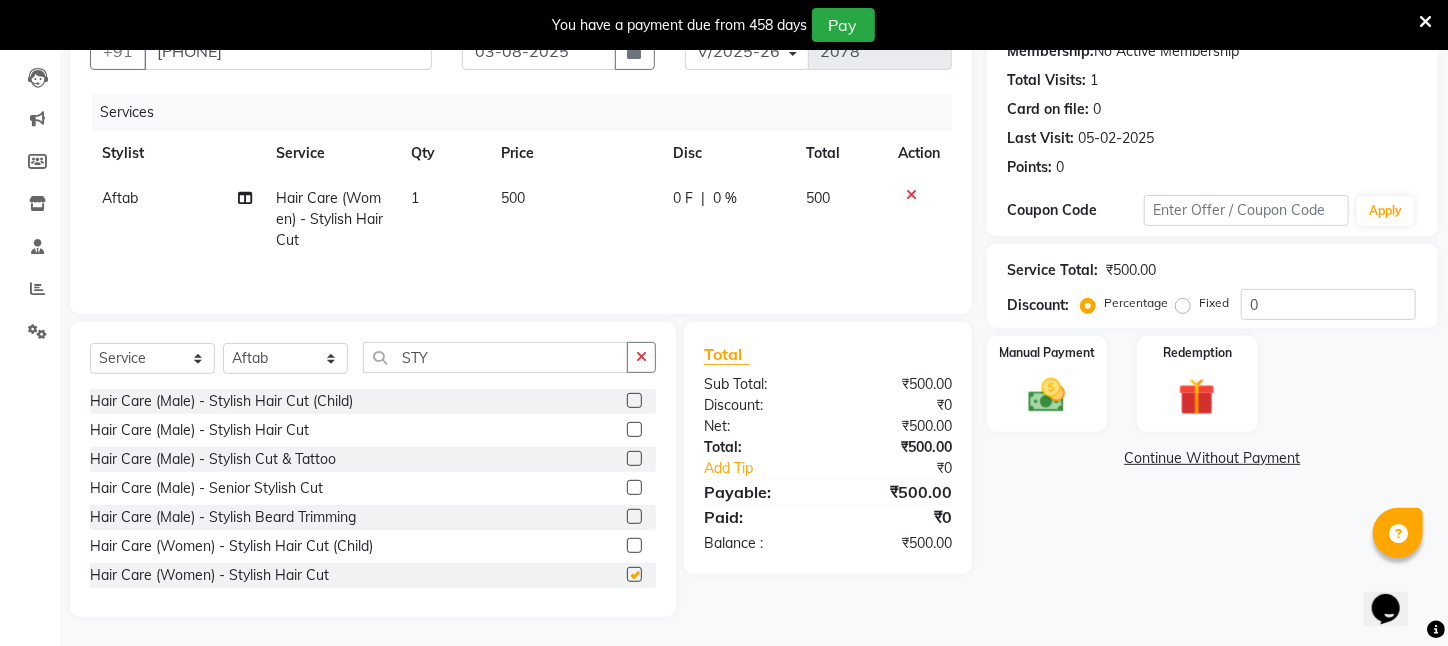 checkbox on "false" 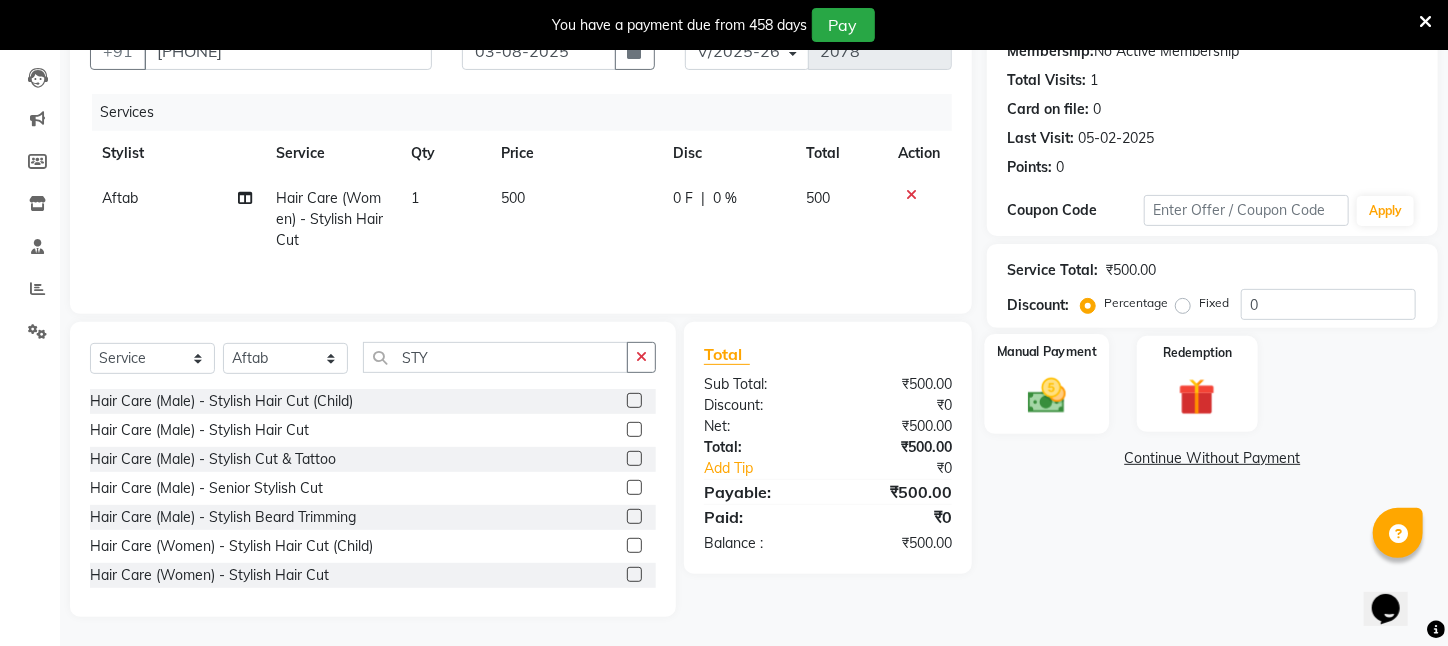 click 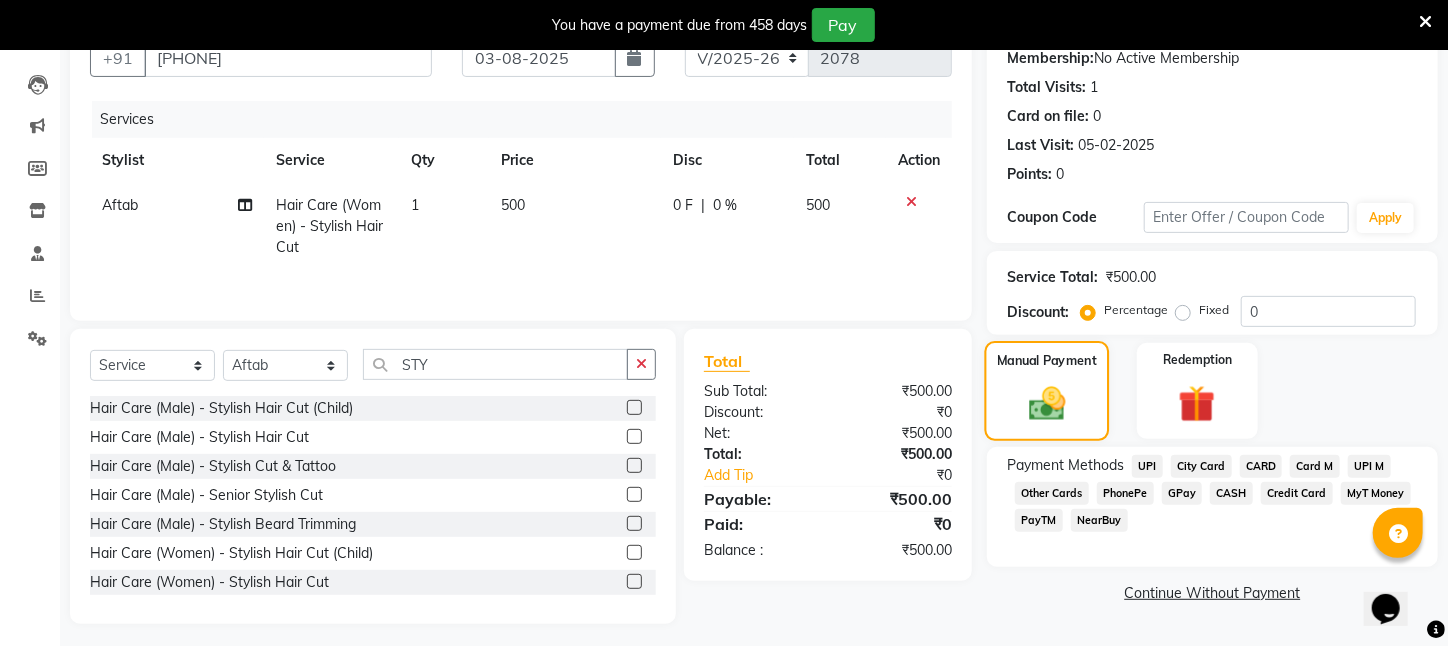 scroll, scrollTop: 211, scrollLeft: 0, axis: vertical 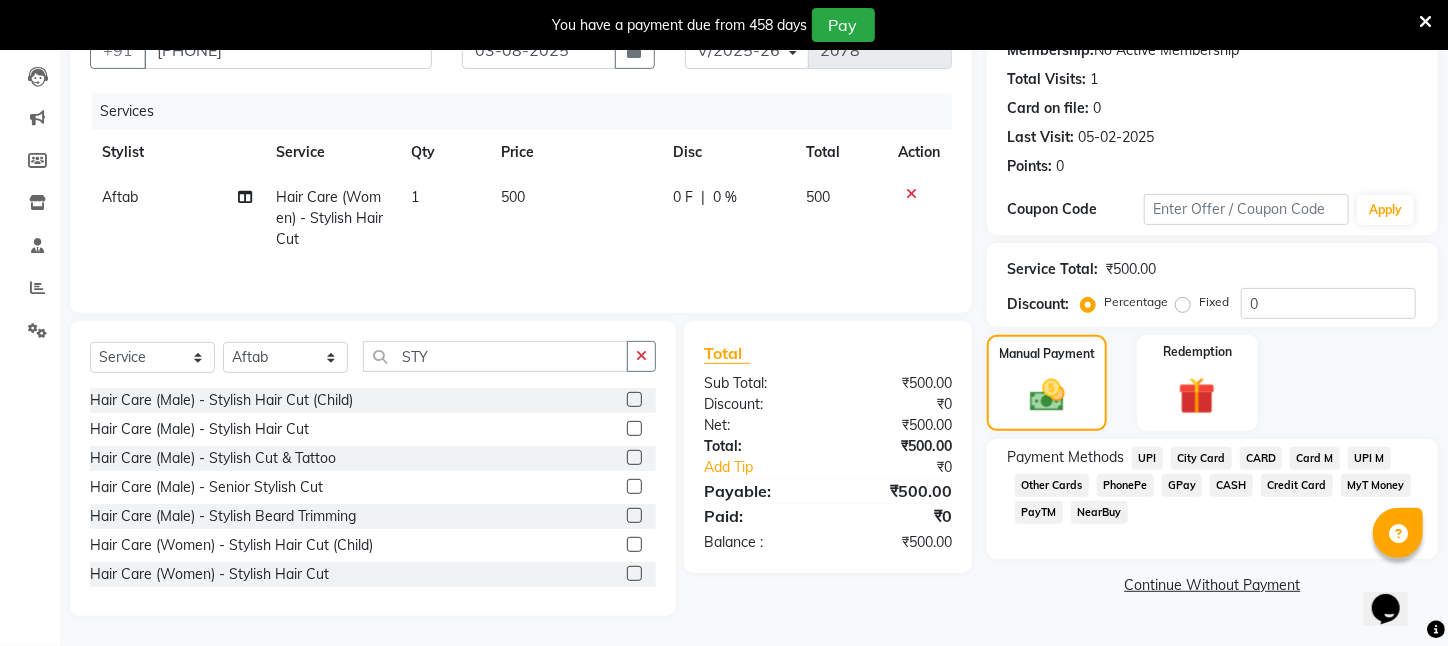 click on "UPI" 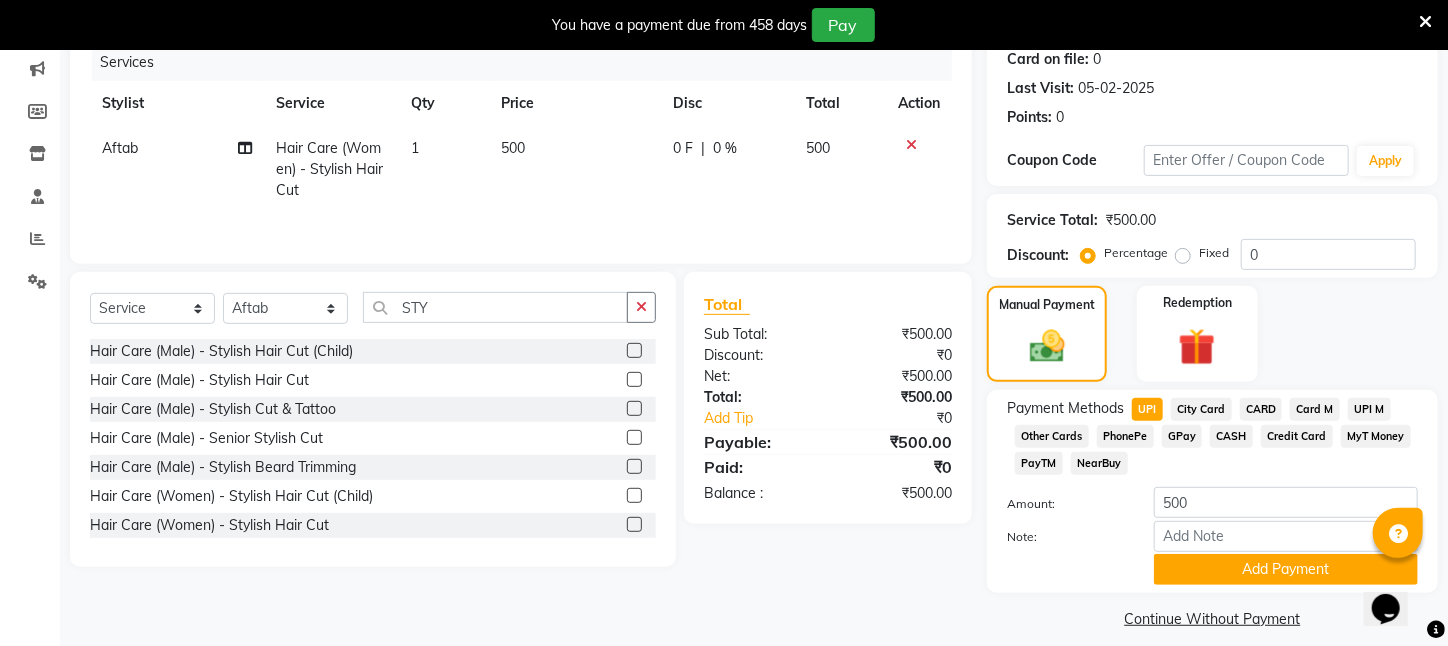 scroll, scrollTop: 293, scrollLeft: 0, axis: vertical 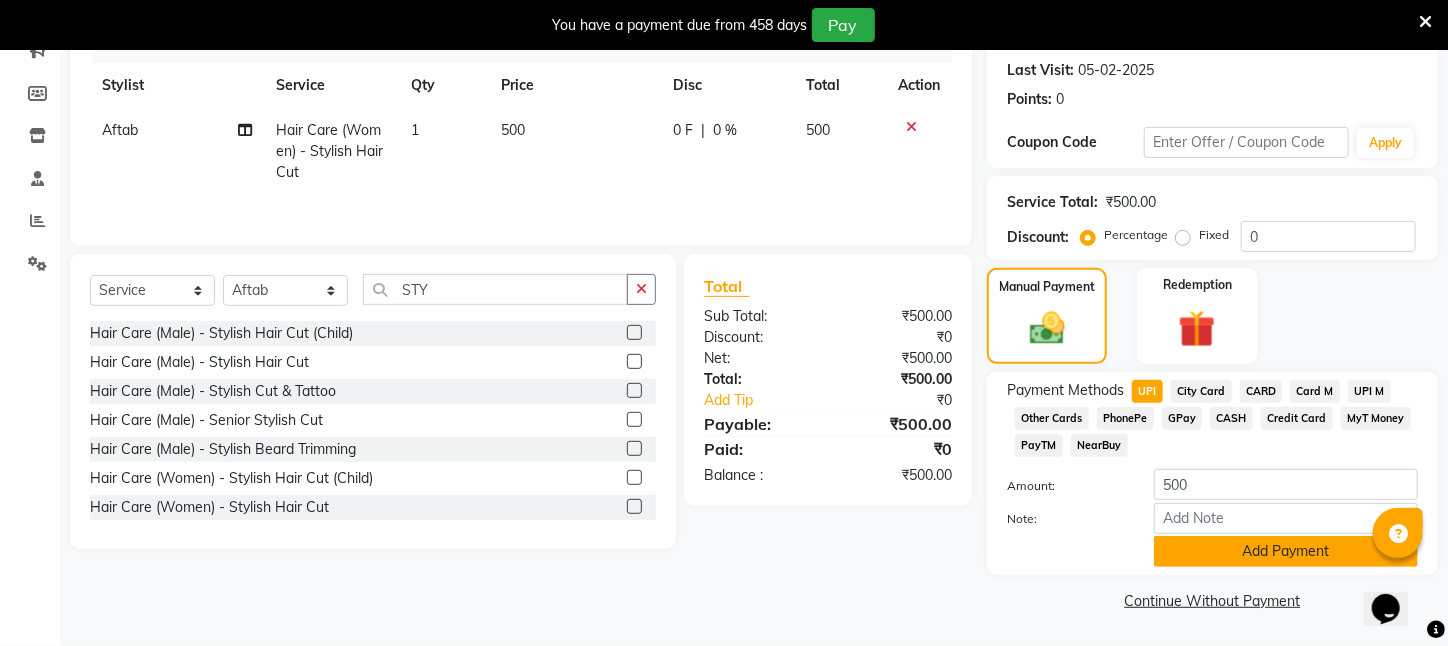 click on "Add Payment" 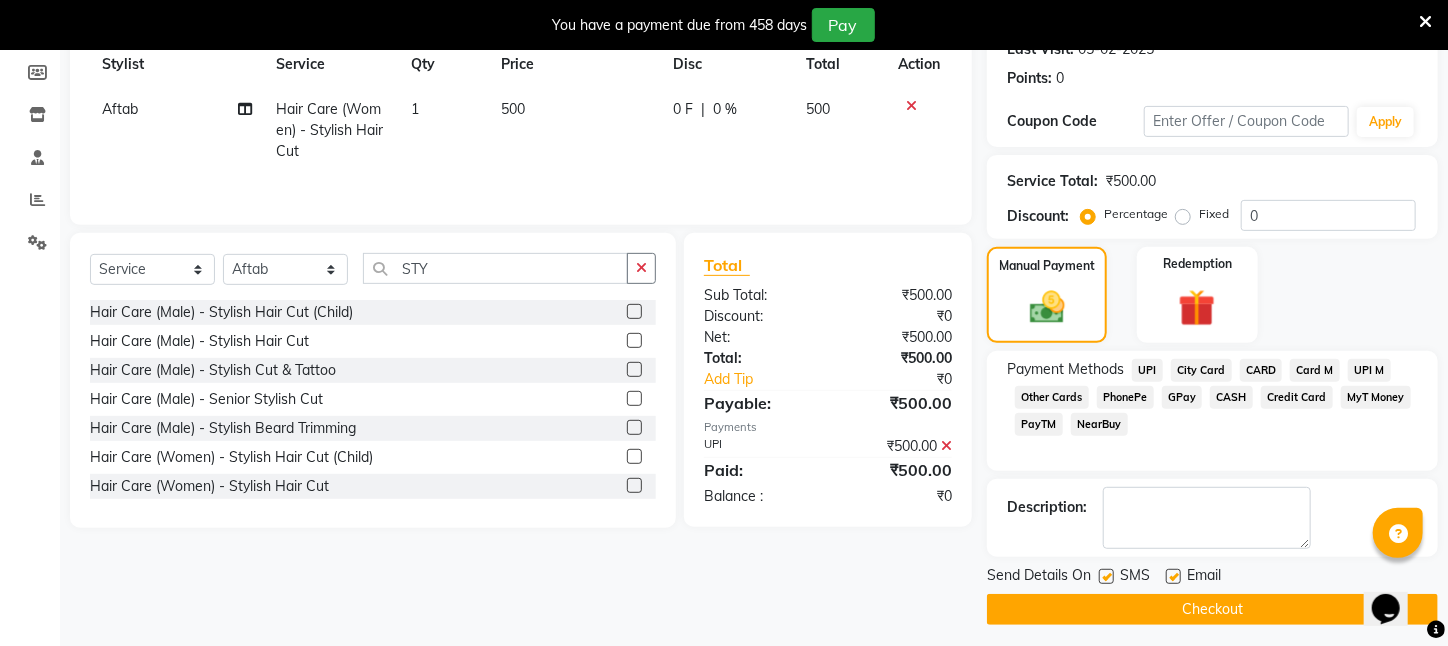 click on "Checkout" 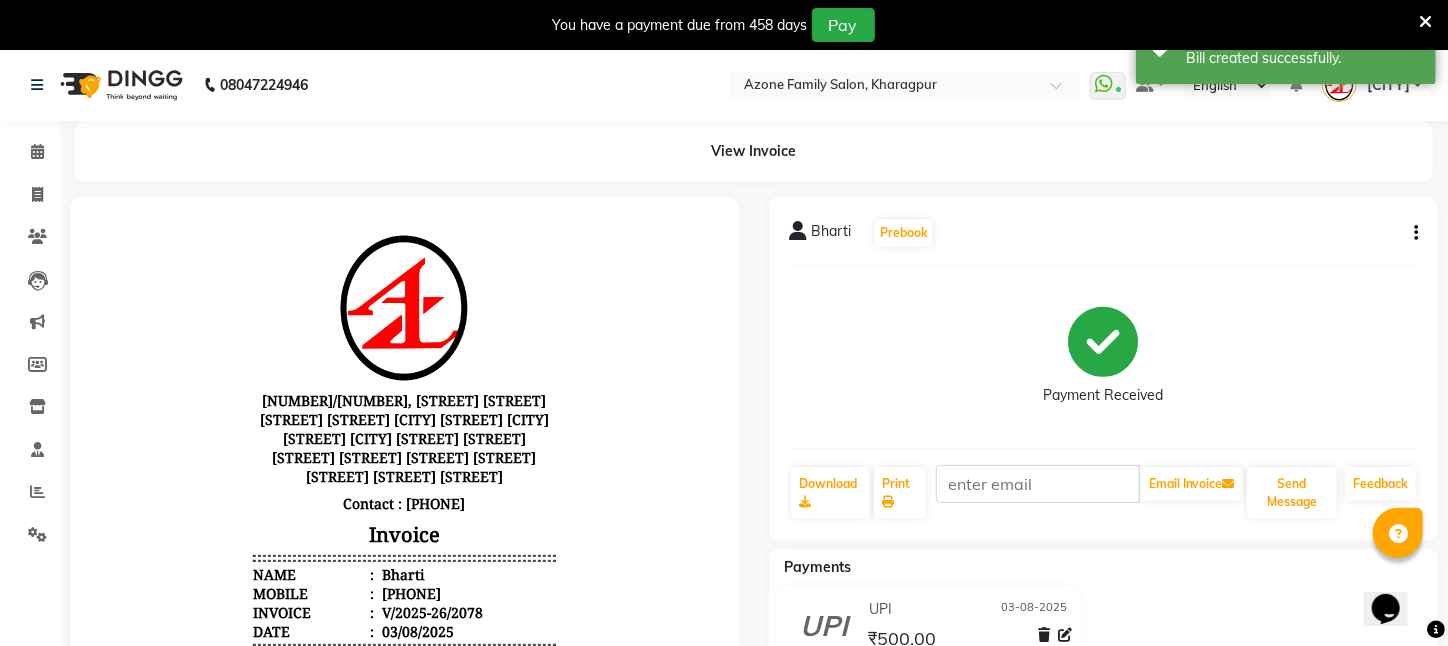scroll, scrollTop: 0, scrollLeft: 0, axis: both 